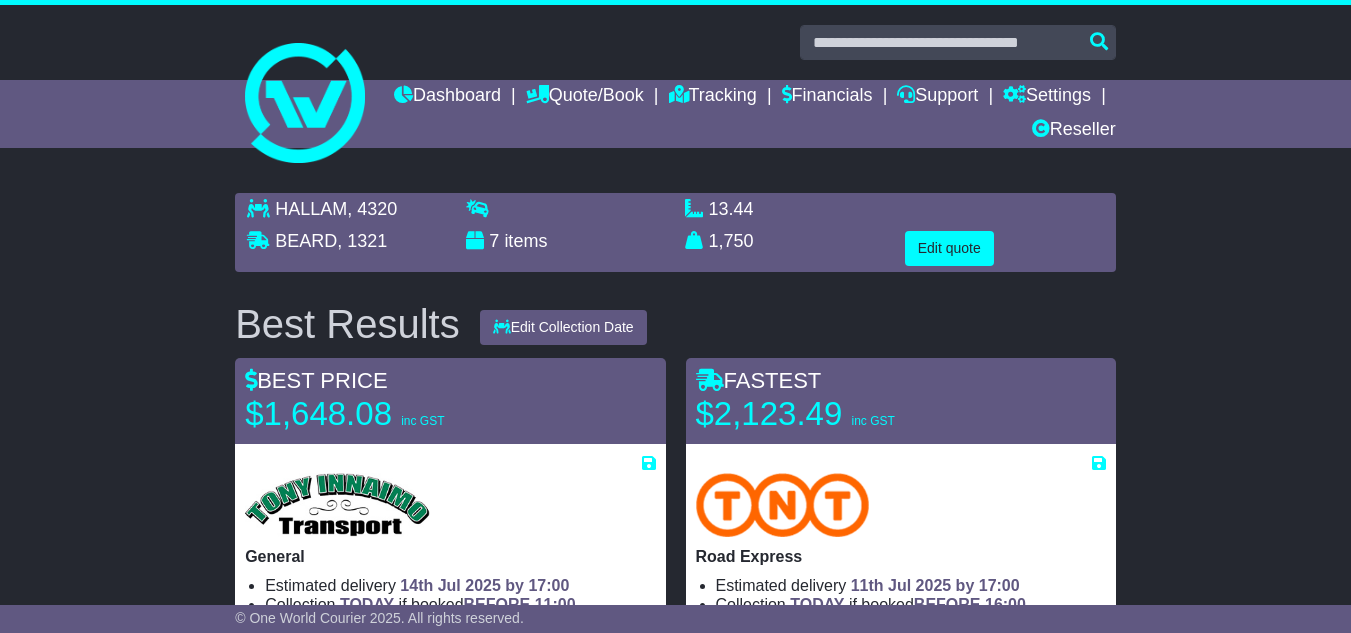 scroll, scrollTop: 135, scrollLeft: 0, axis: vertical 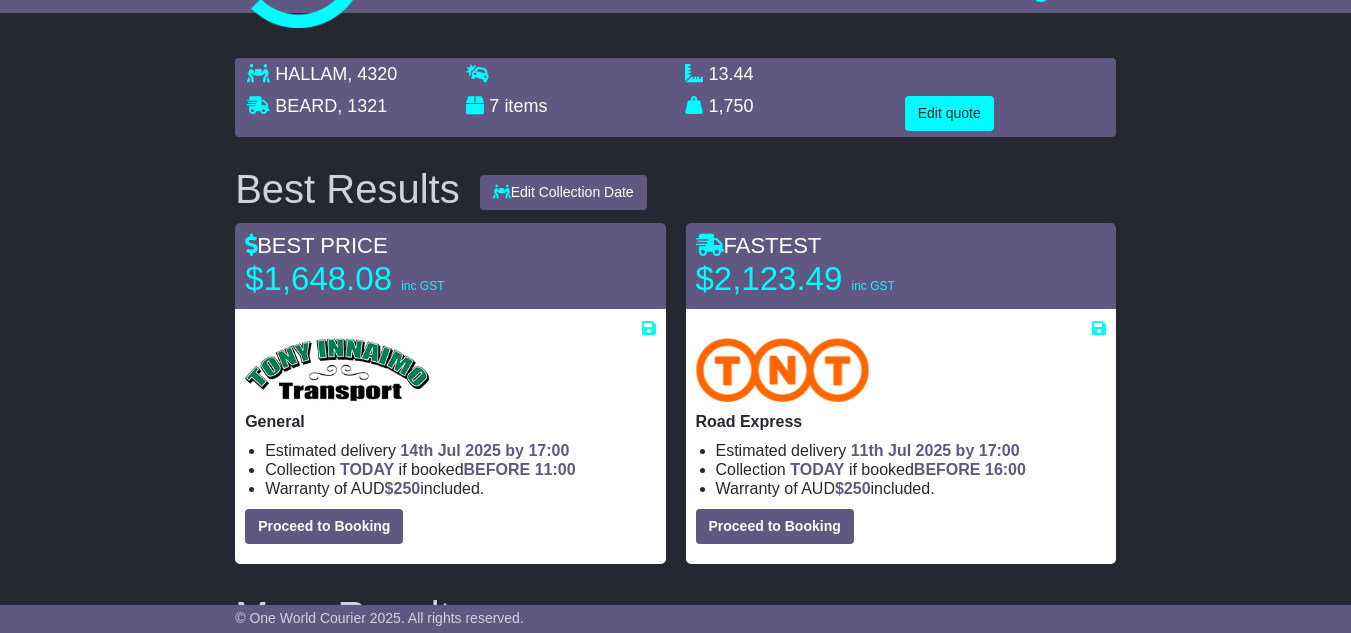 click at bounding box center [1004, 80] 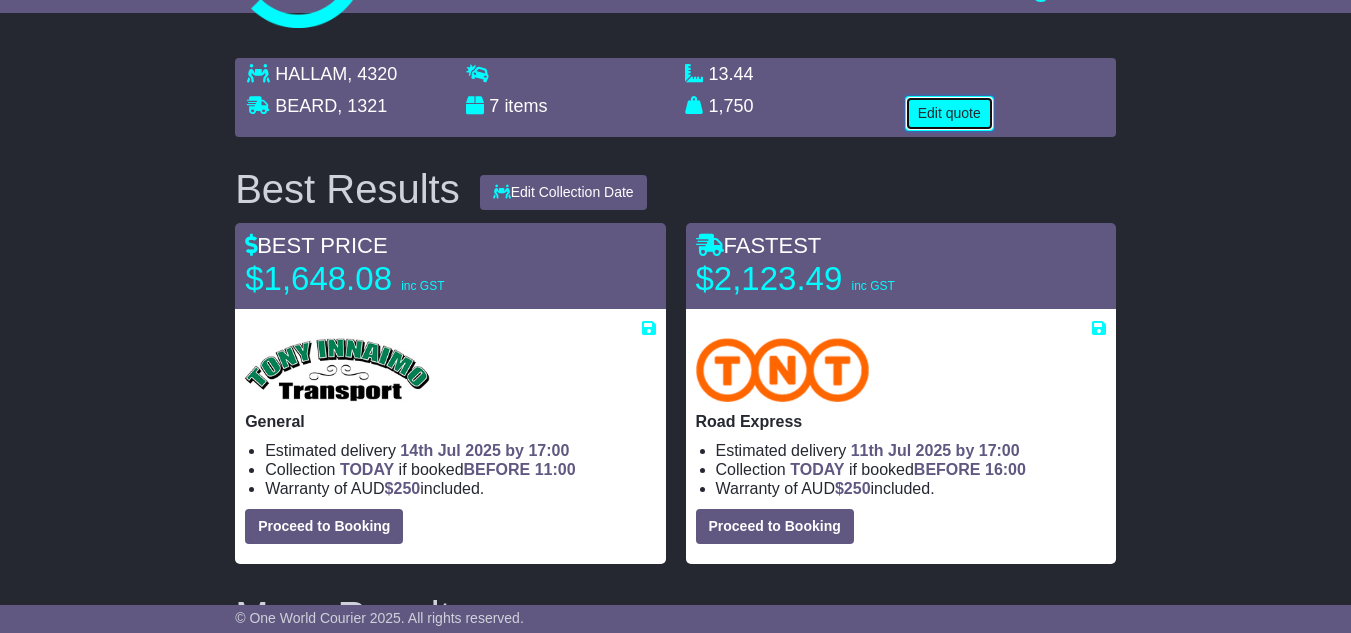 click on "Edit quote" at bounding box center (949, 113) 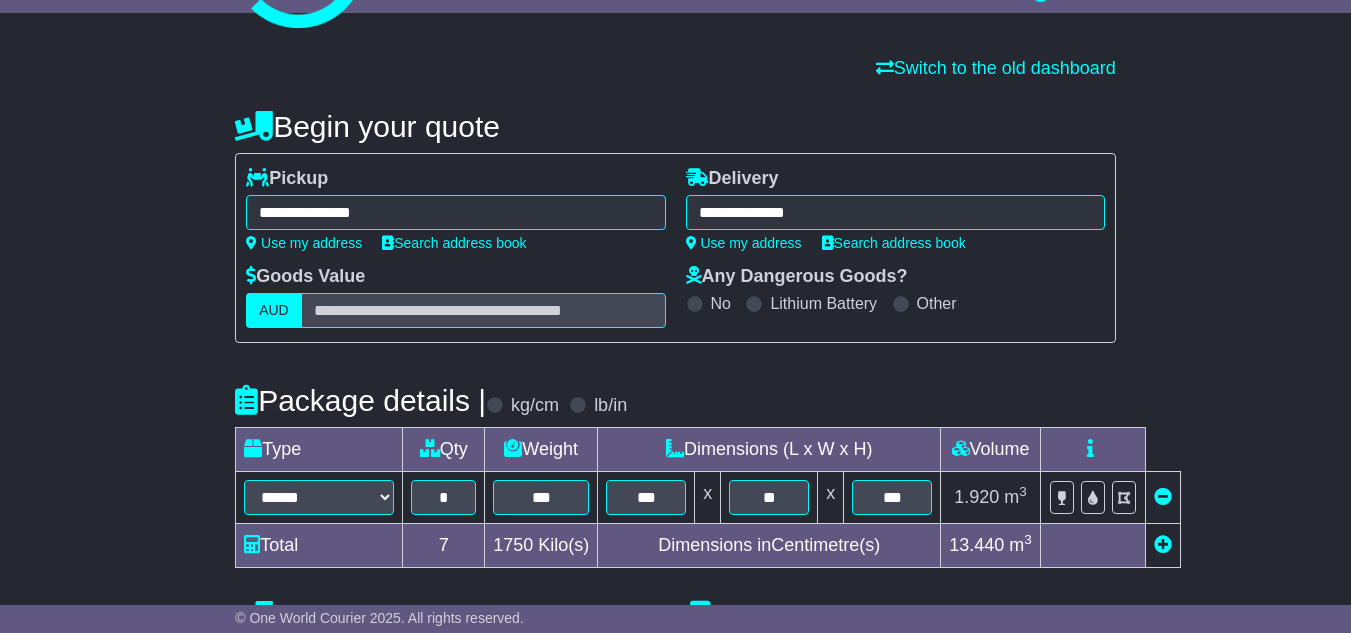 click on "**********" at bounding box center [455, 209] 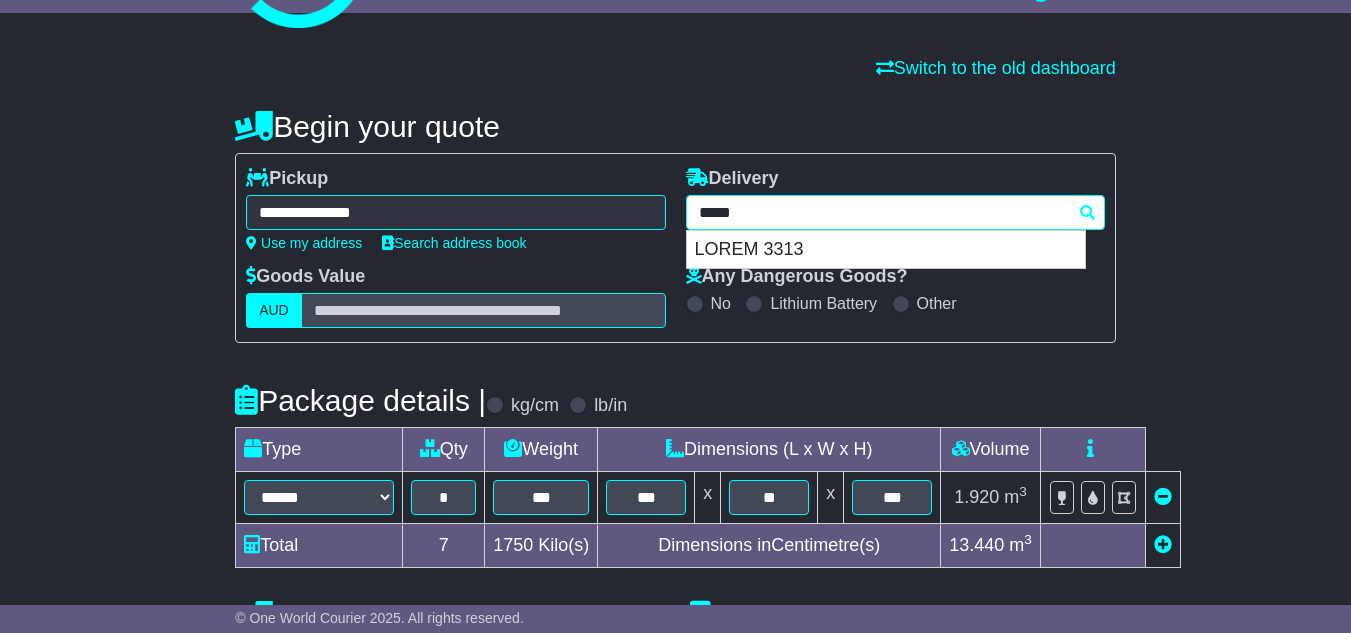 click on "**********" at bounding box center [455, 212] 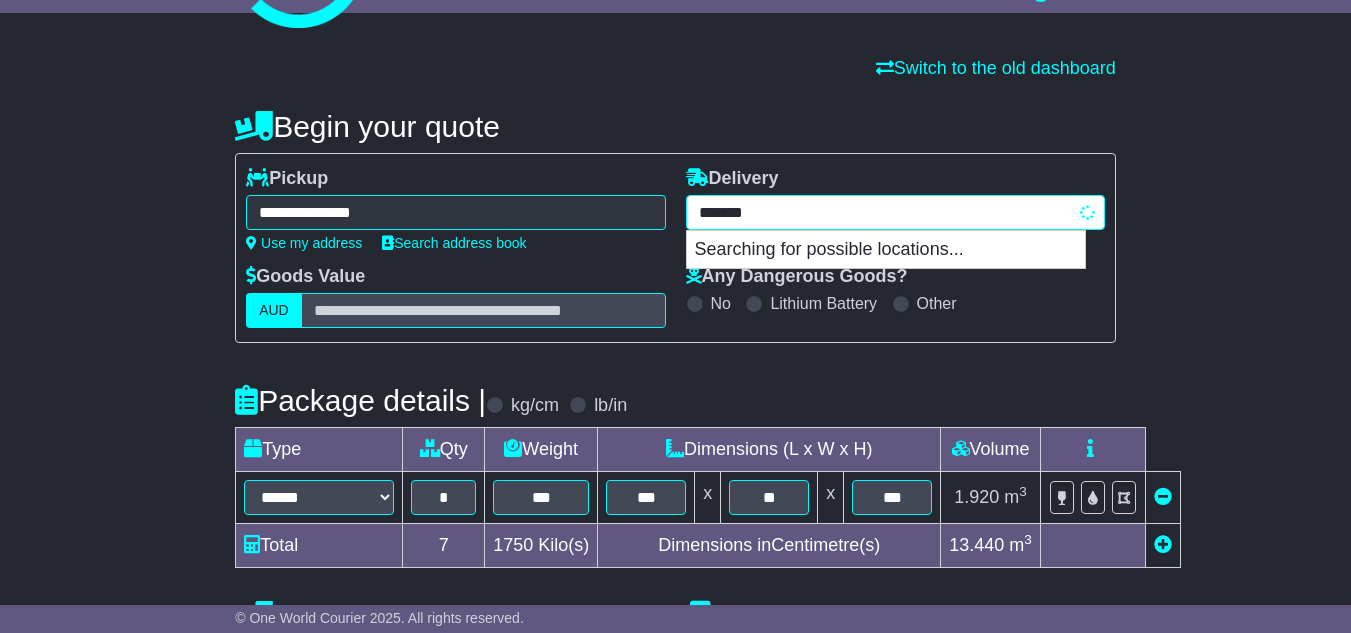 click on "*******" at bounding box center [0, 0] 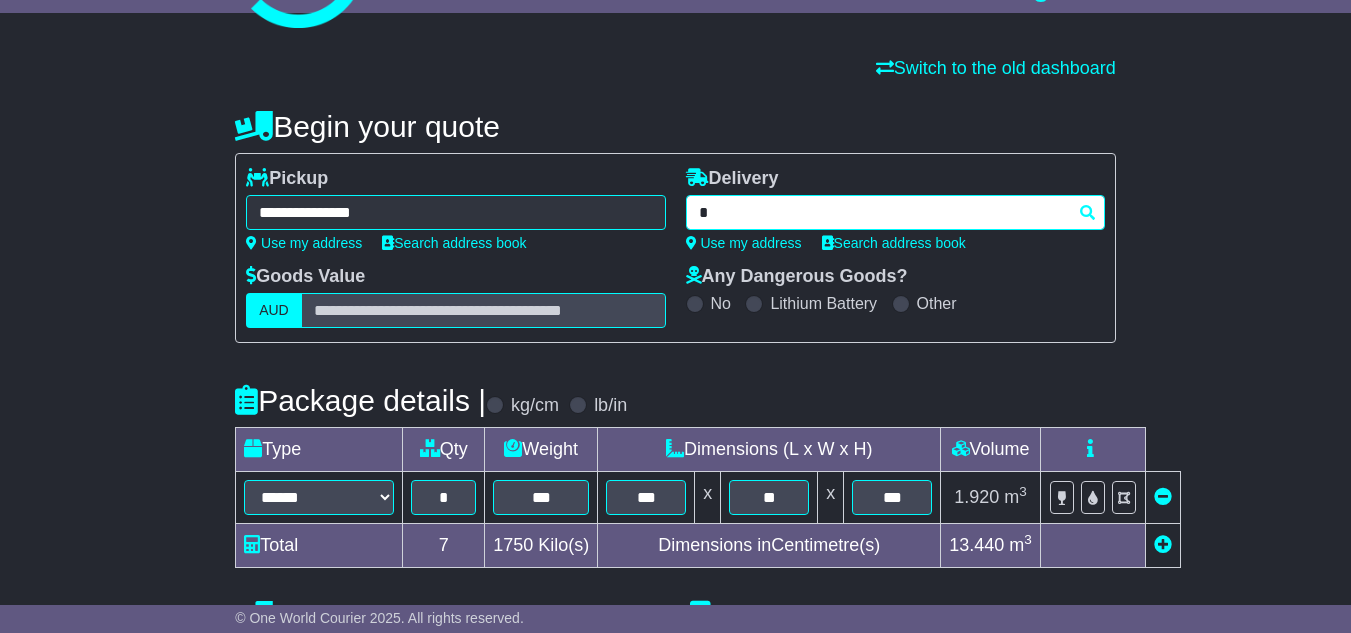 click on "**********" at bounding box center [455, 212] 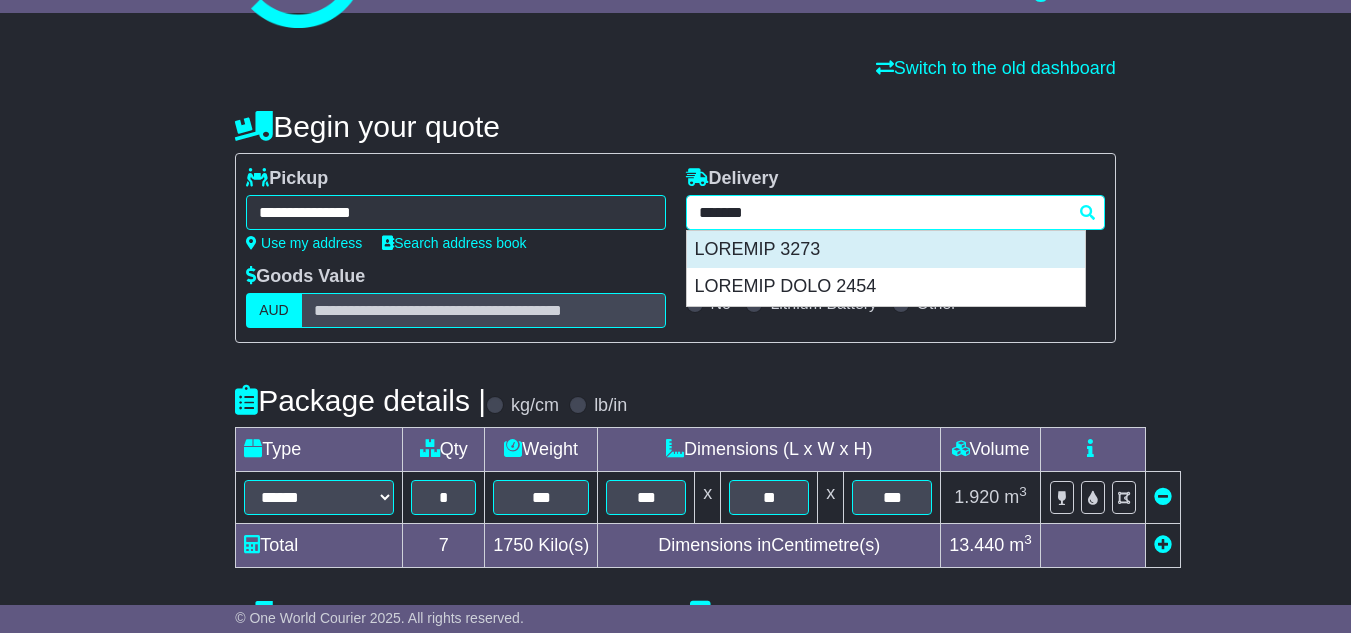 click on "LOREMIP 3273" at bounding box center [886, 250] 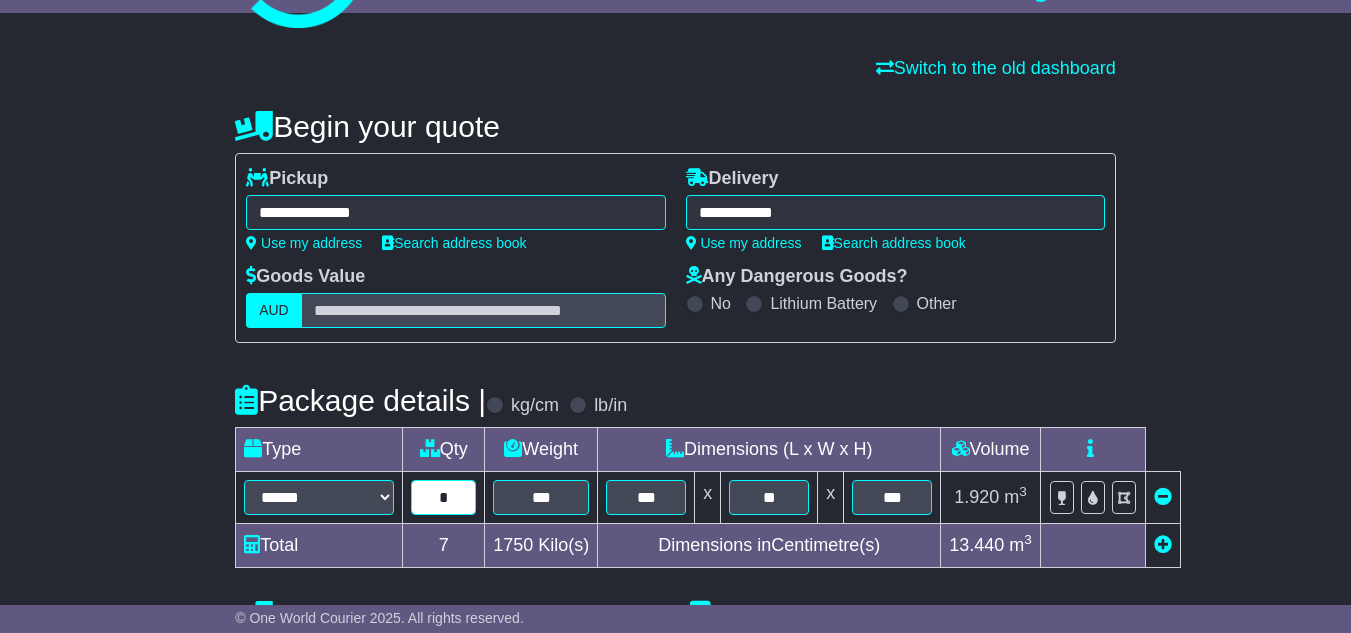 click on "*" at bounding box center (443, 497) 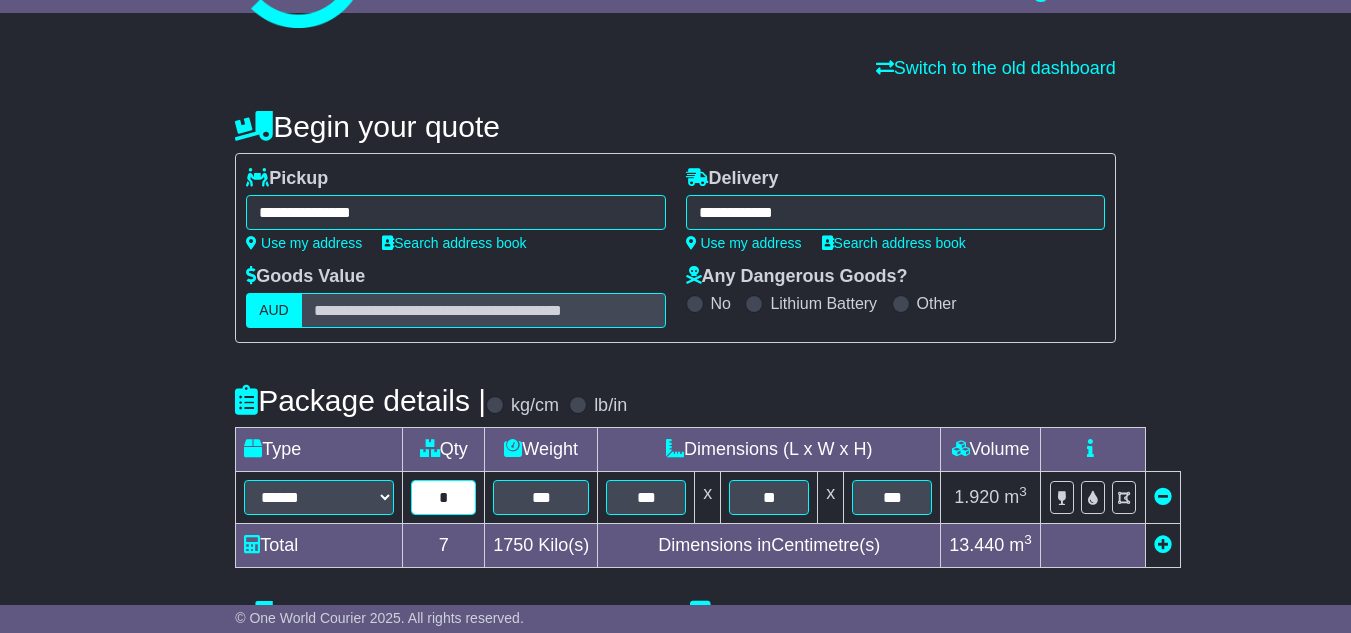 type on "*" 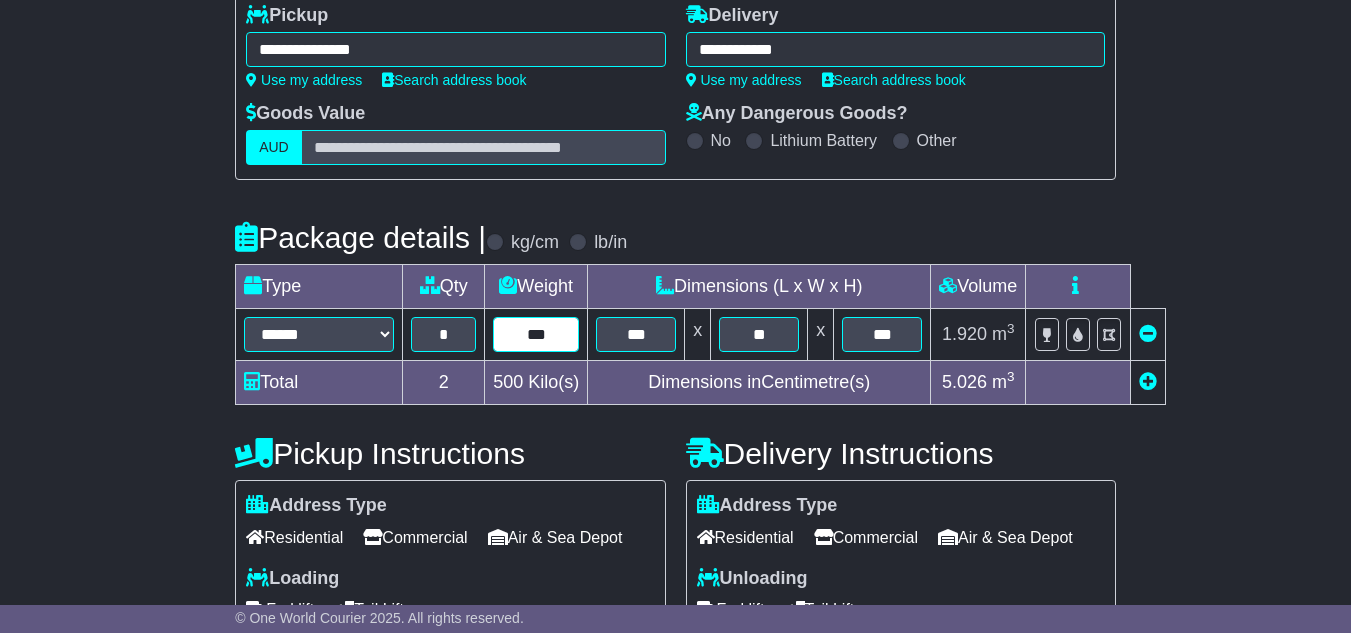 scroll, scrollTop: 299, scrollLeft: 0, axis: vertical 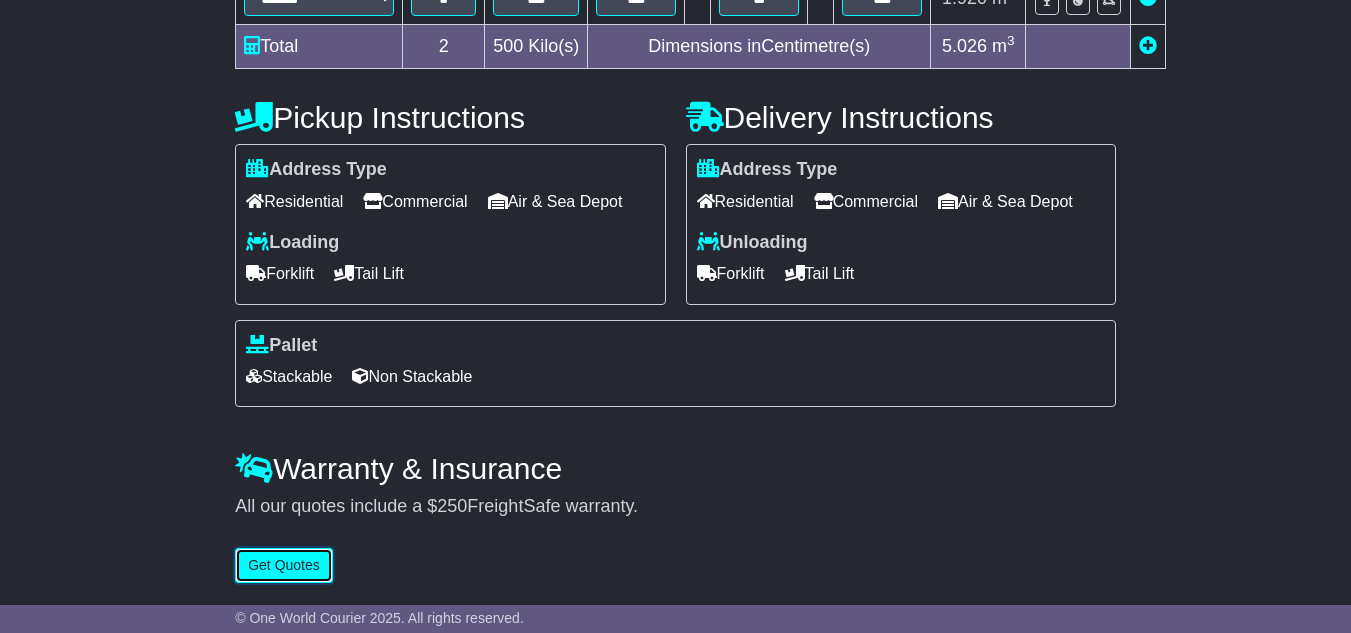 click on "Get Quotes" at bounding box center [284, 565] 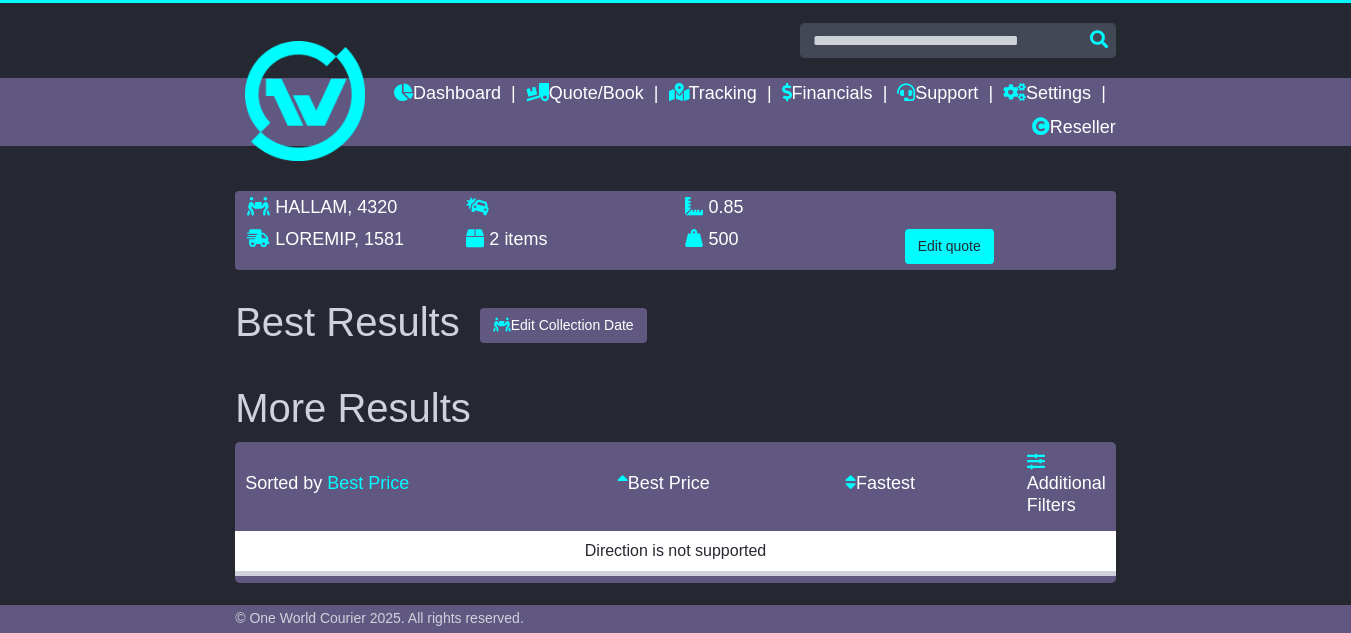 scroll, scrollTop: 0, scrollLeft: 0, axis: both 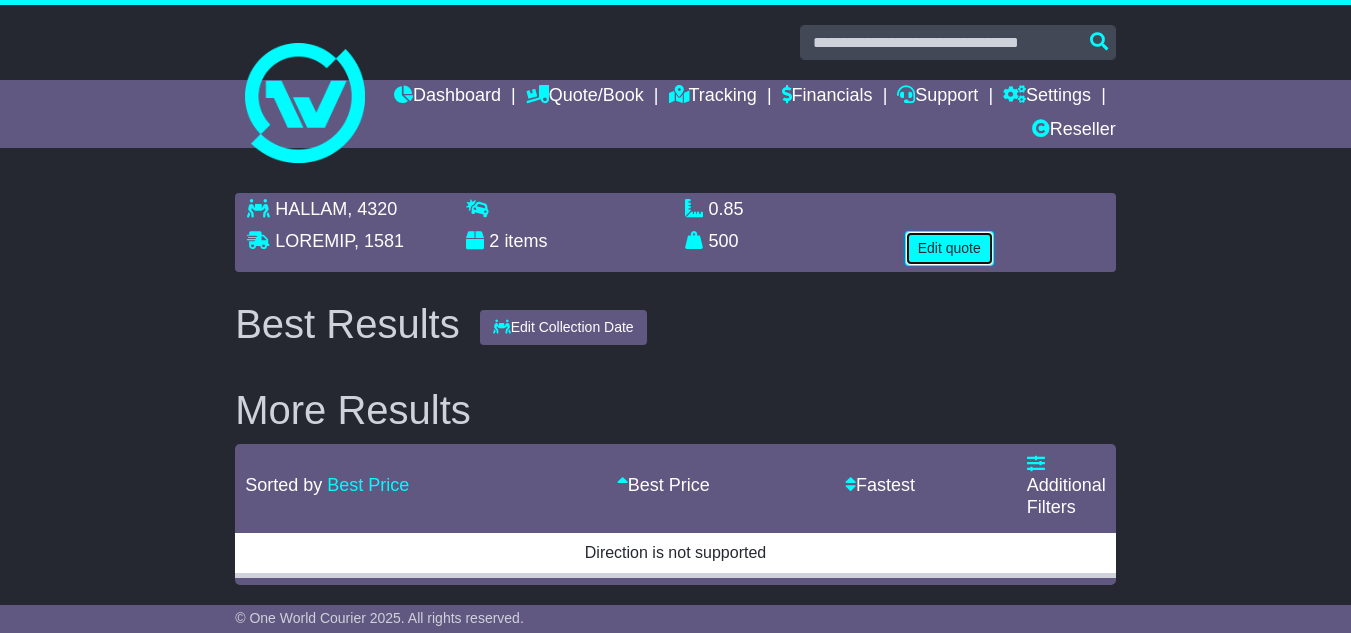 click on "Edit quote" at bounding box center [949, 248] 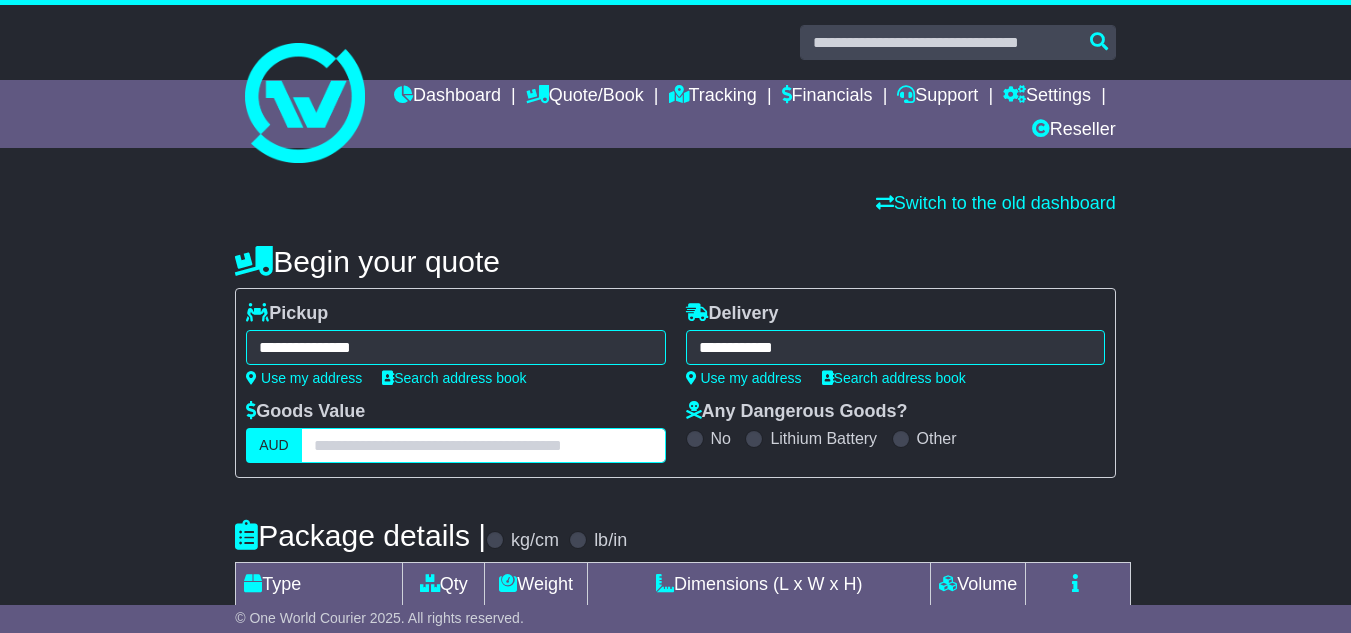 click at bounding box center [483, 445] 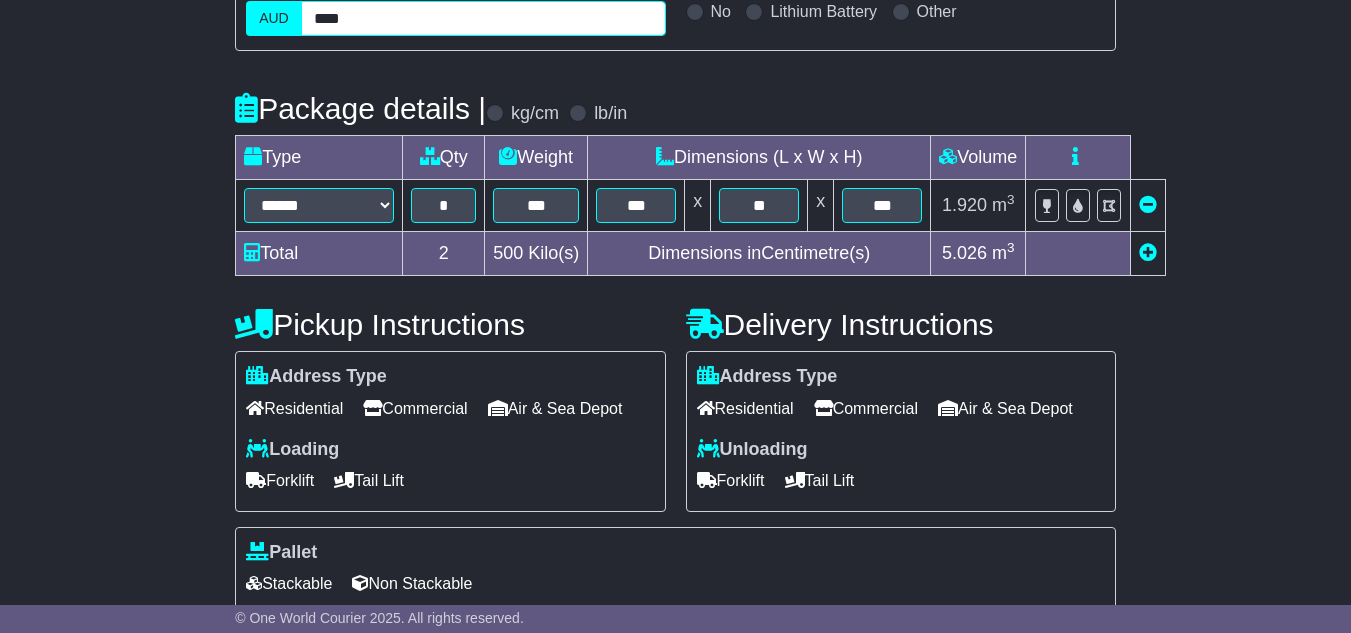 scroll, scrollTop: 671, scrollLeft: 0, axis: vertical 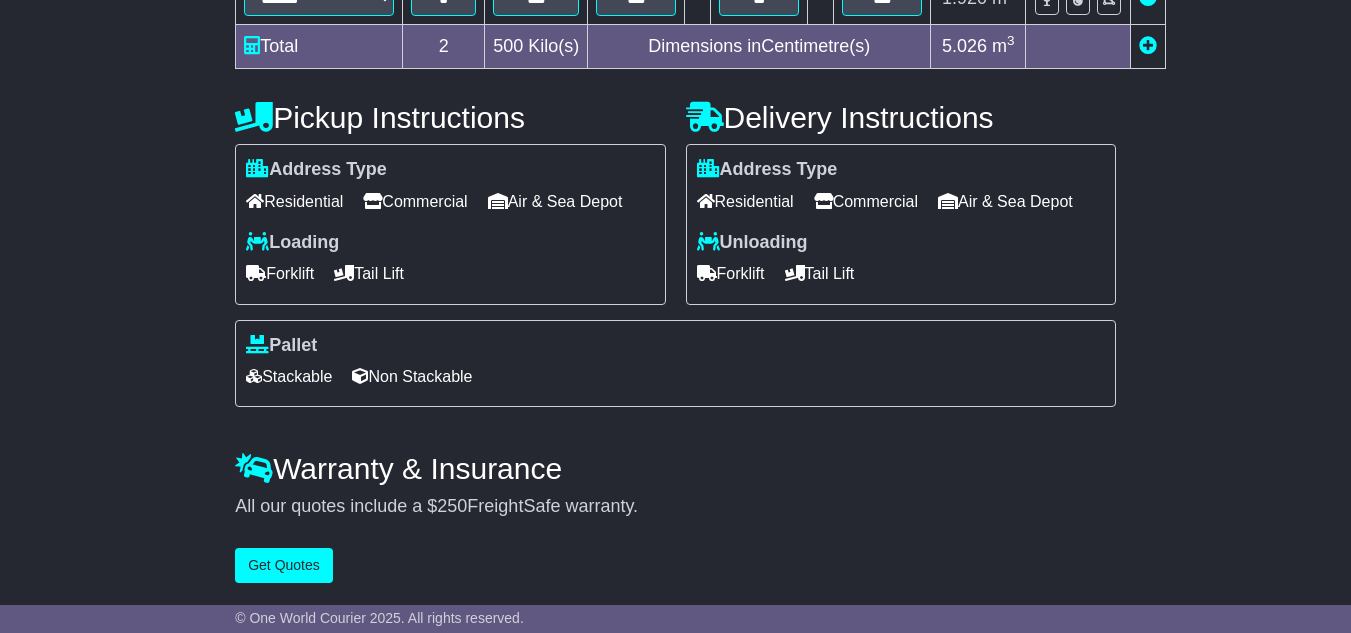 type on "****" 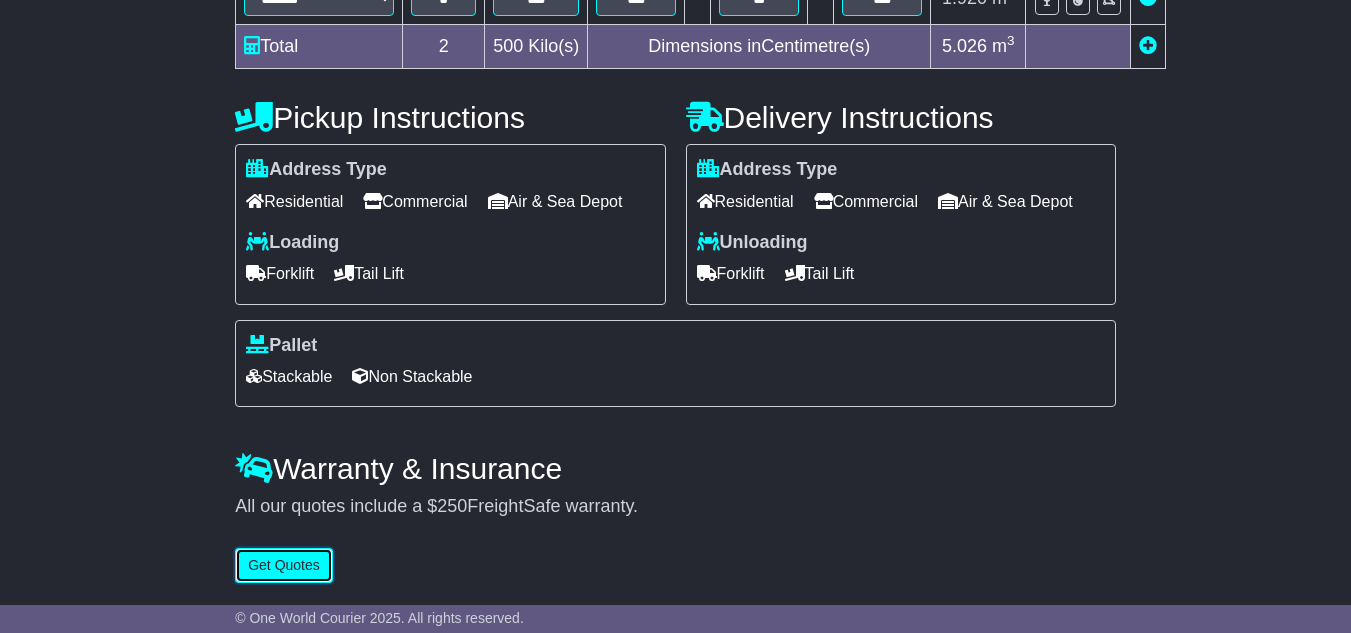click on "Get Quotes" at bounding box center (284, 565) 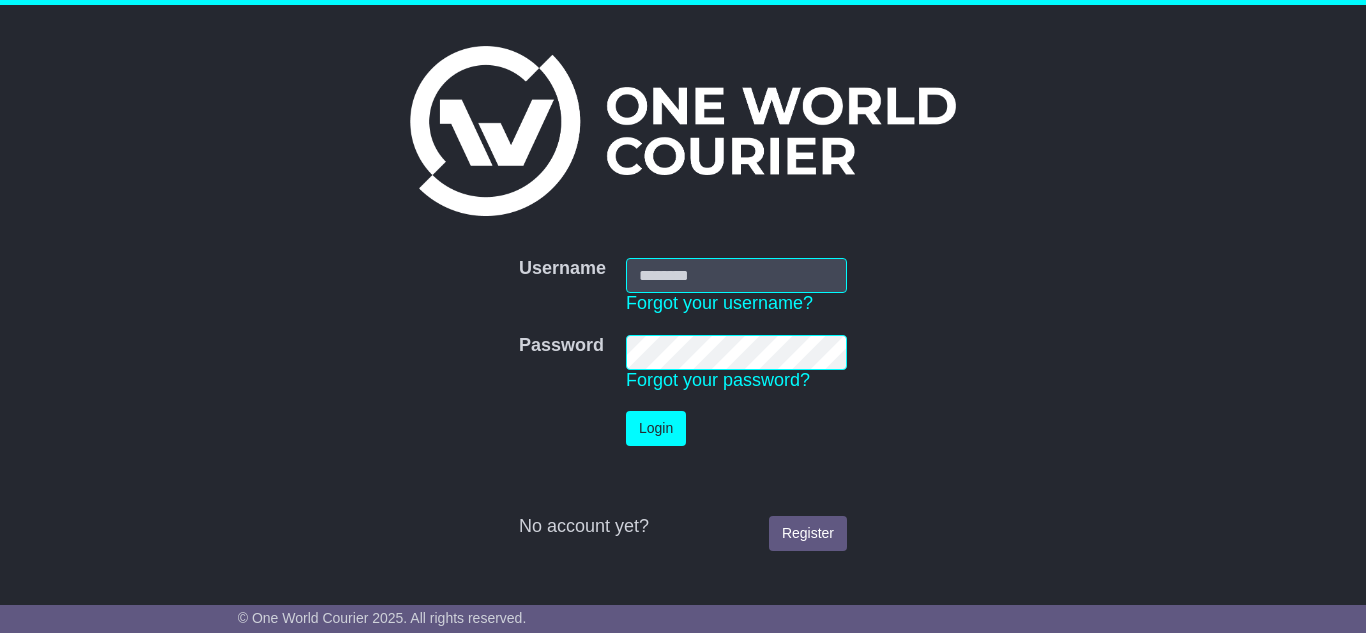 scroll, scrollTop: 0, scrollLeft: 0, axis: both 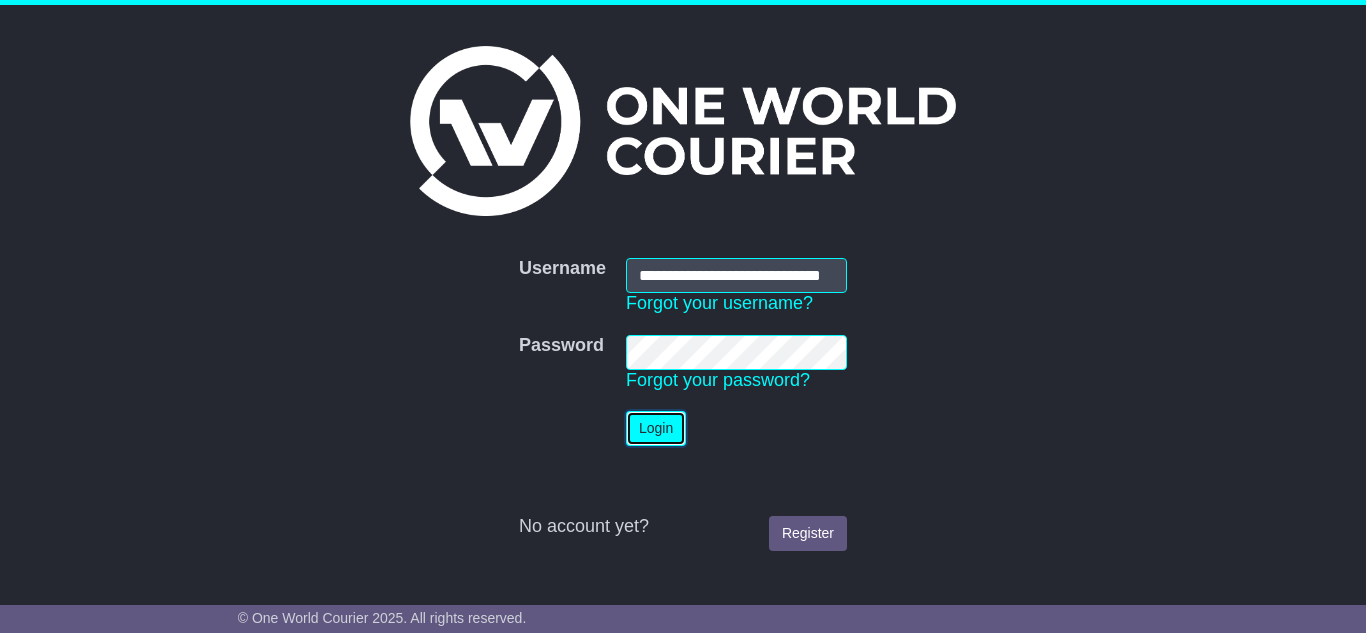 click on "Login" at bounding box center (656, 428) 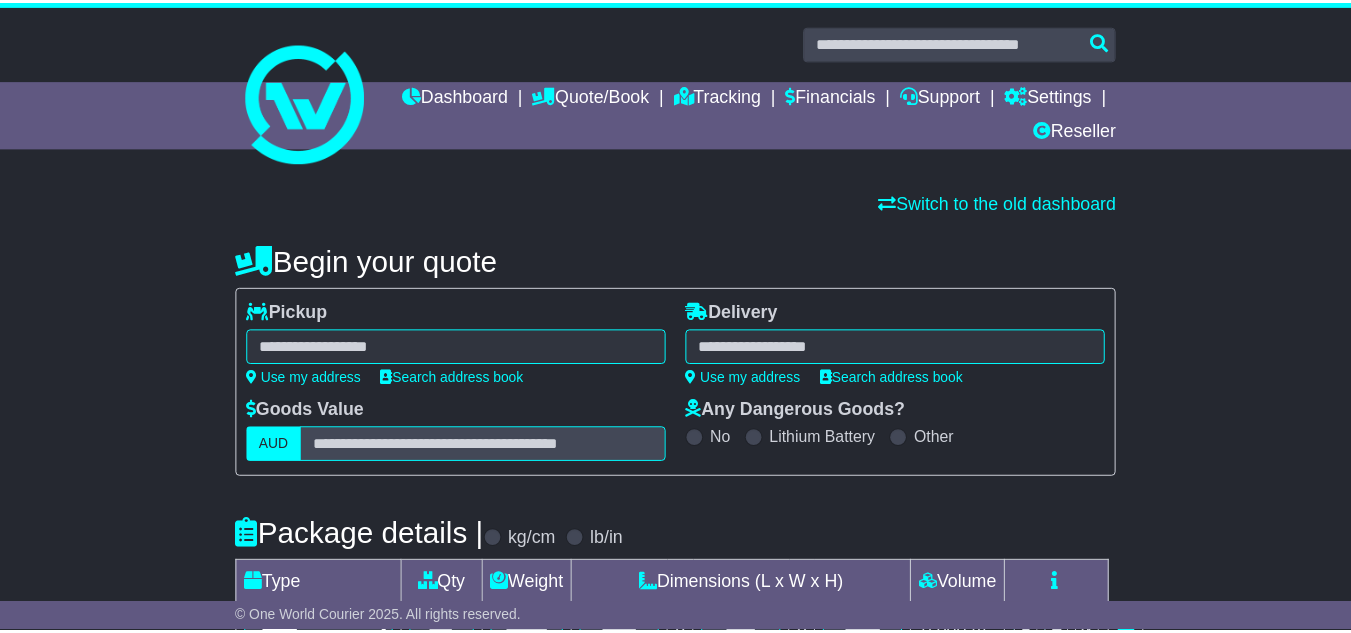 scroll, scrollTop: 0, scrollLeft: 0, axis: both 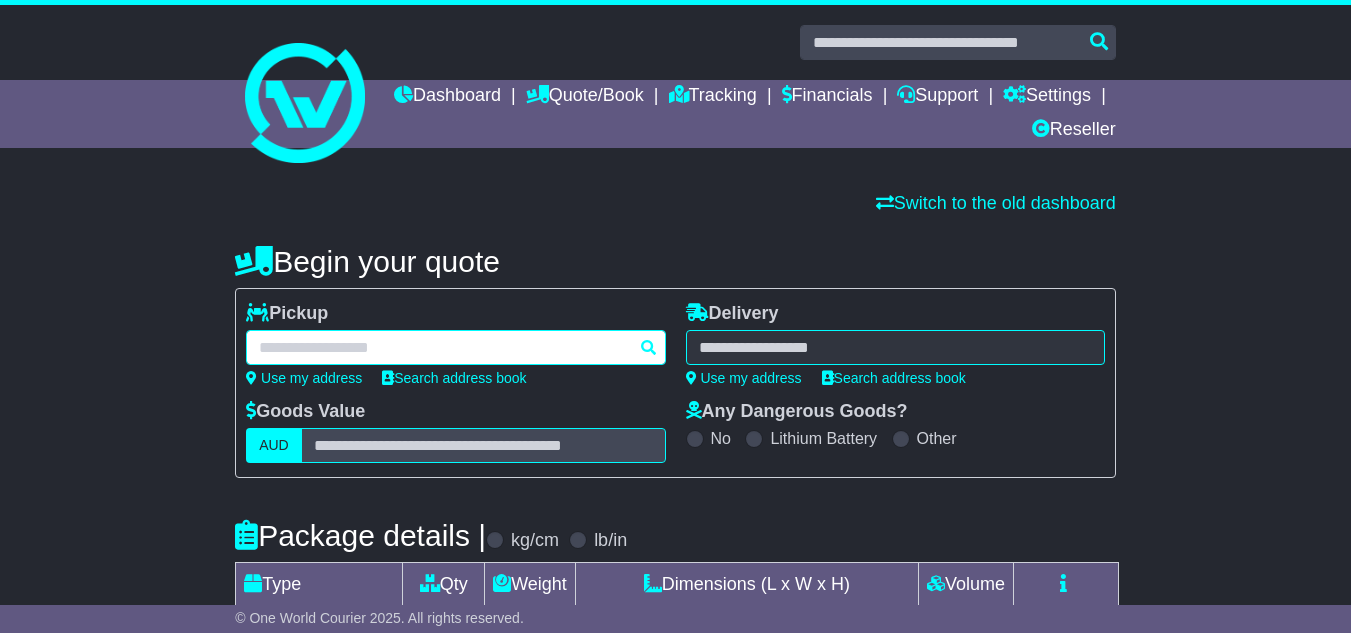 click at bounding box center [455, 347] 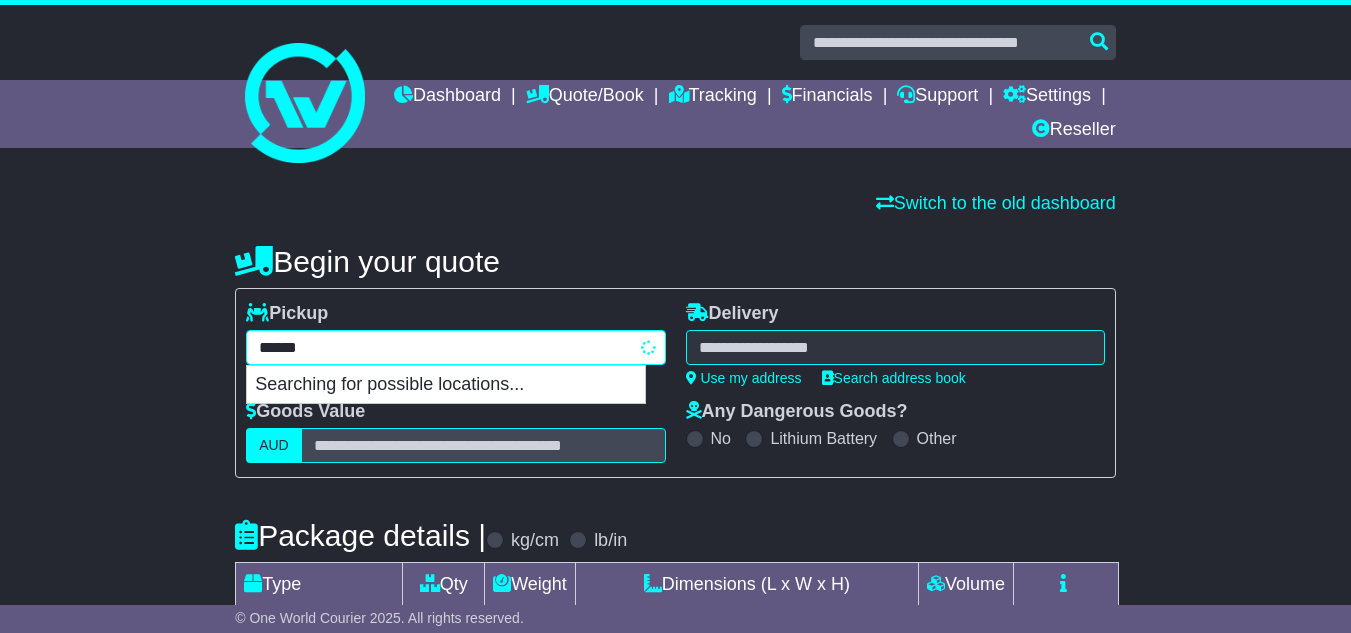 type on "*****" 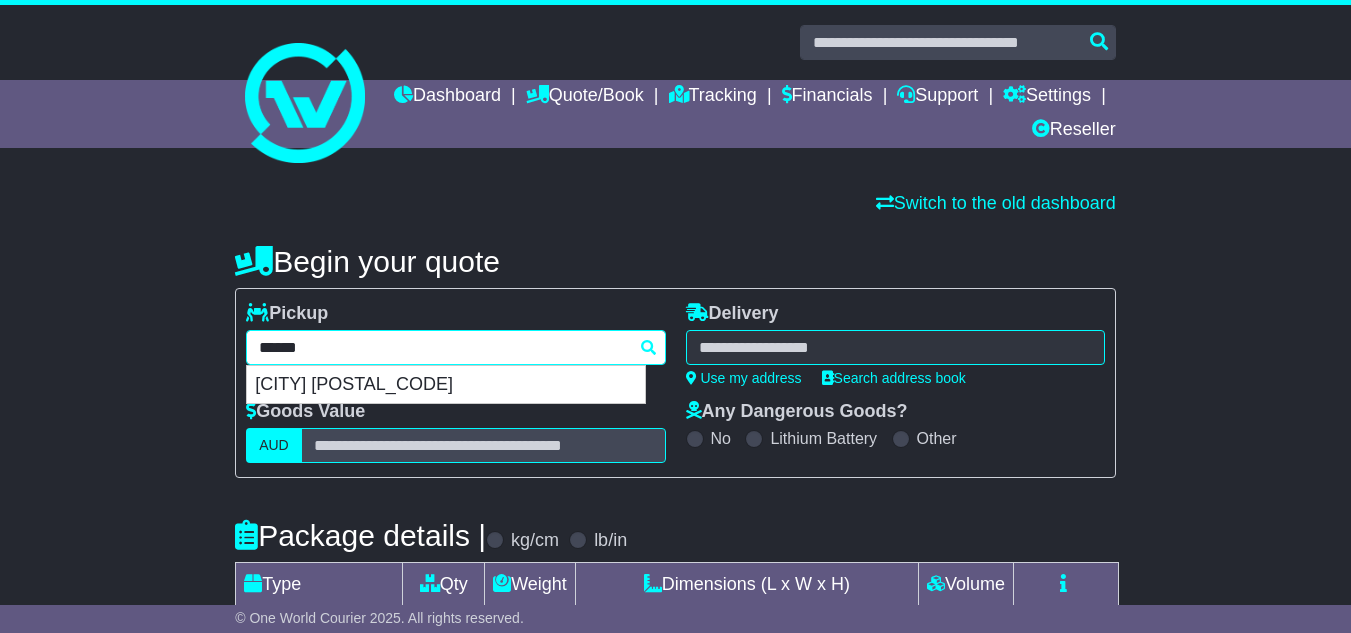 click on "[POSTAL_CODE] [CITY] [CITY] [POSTAL_CODE]" at bounding box center [455, 347] 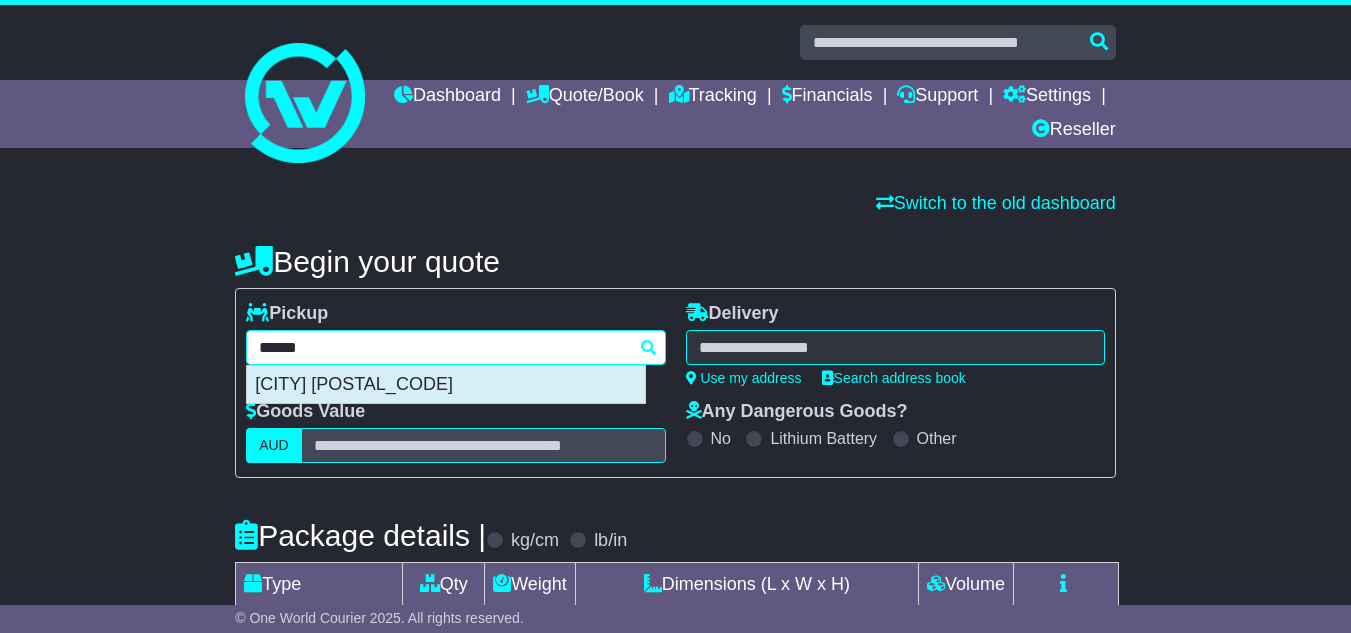 click on "[CITY] [POSTAL_CODE]" at bounding box center (446, 385) 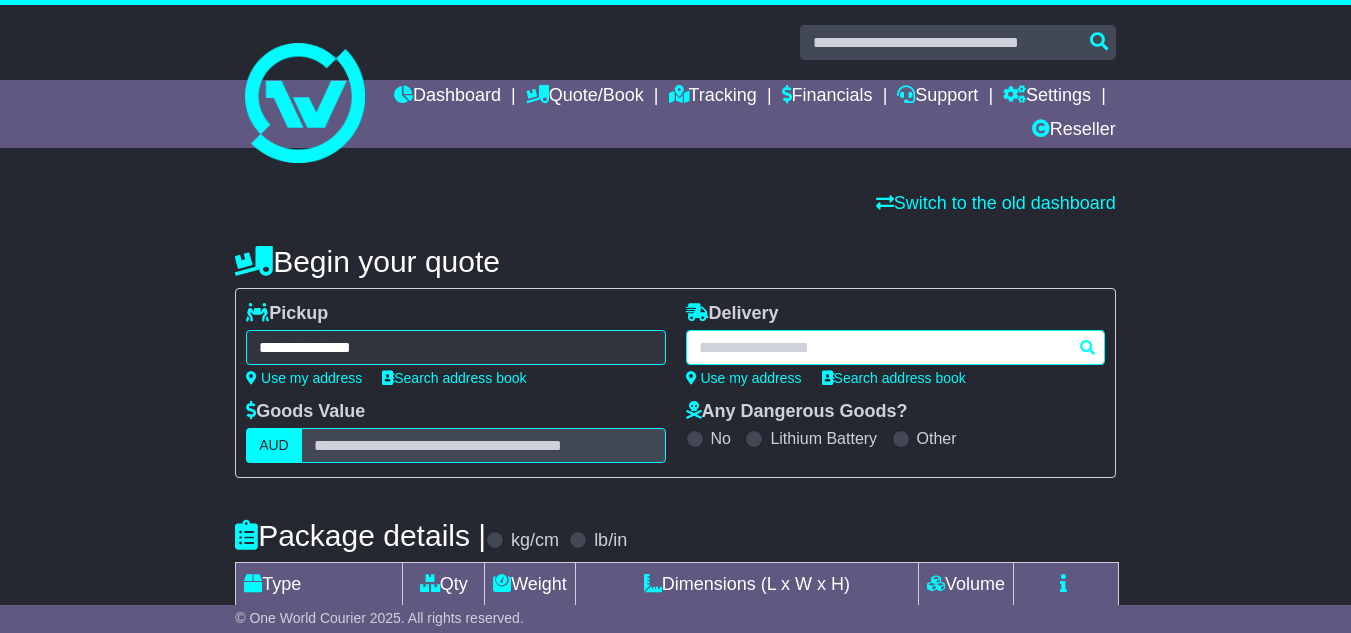 click at bounding box center (455, 347) 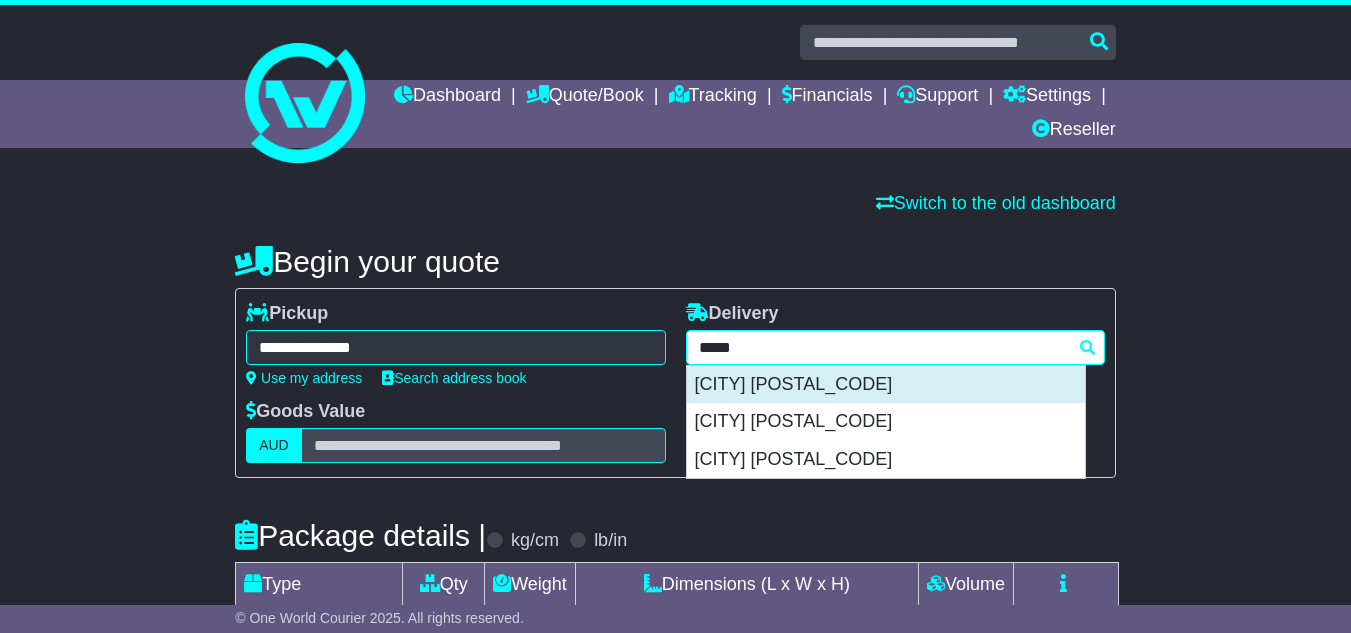 click on "[CITY] [POSTAL_CODE]" at bounding box center [886, 385] 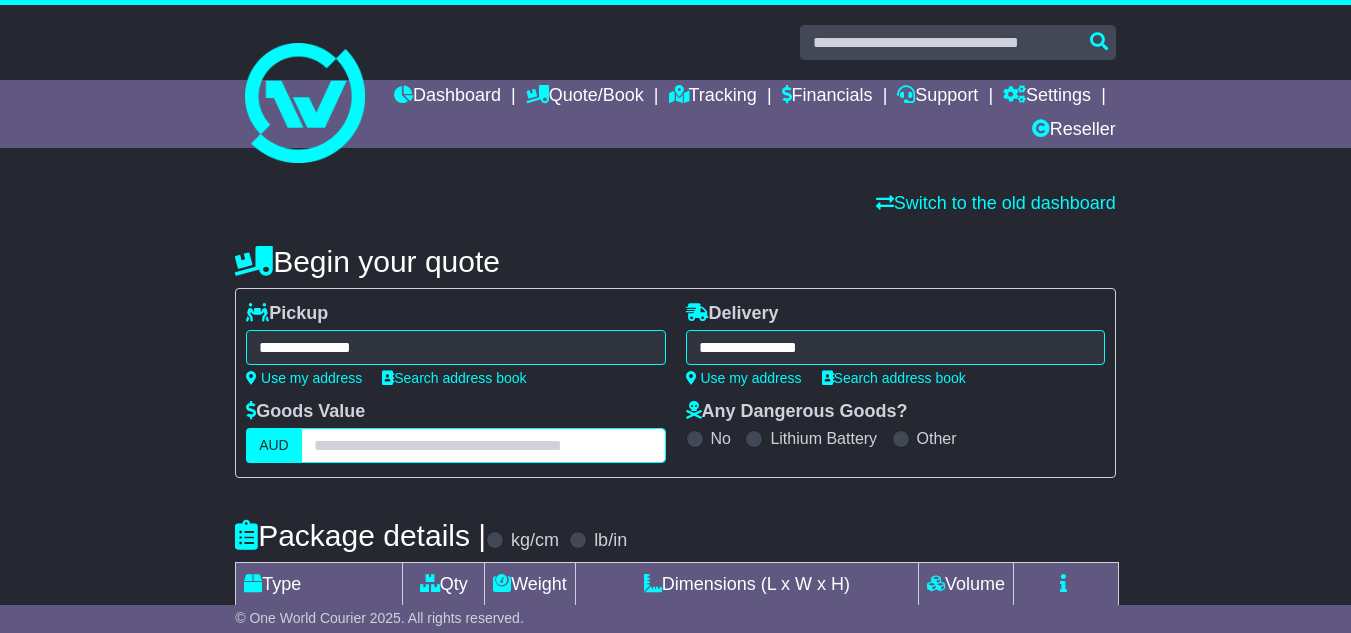 click at bounding box center [483, 445] 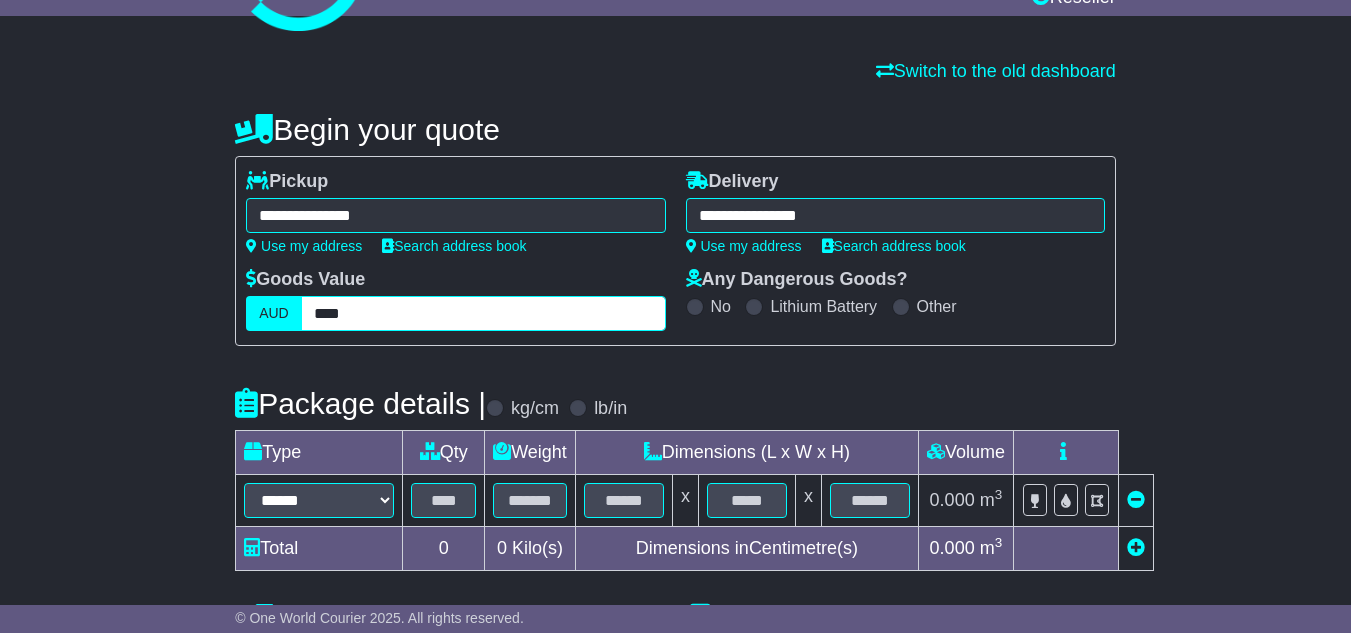 scroll, scrollTop: 142, scrollLeft: 0, axis: vertical 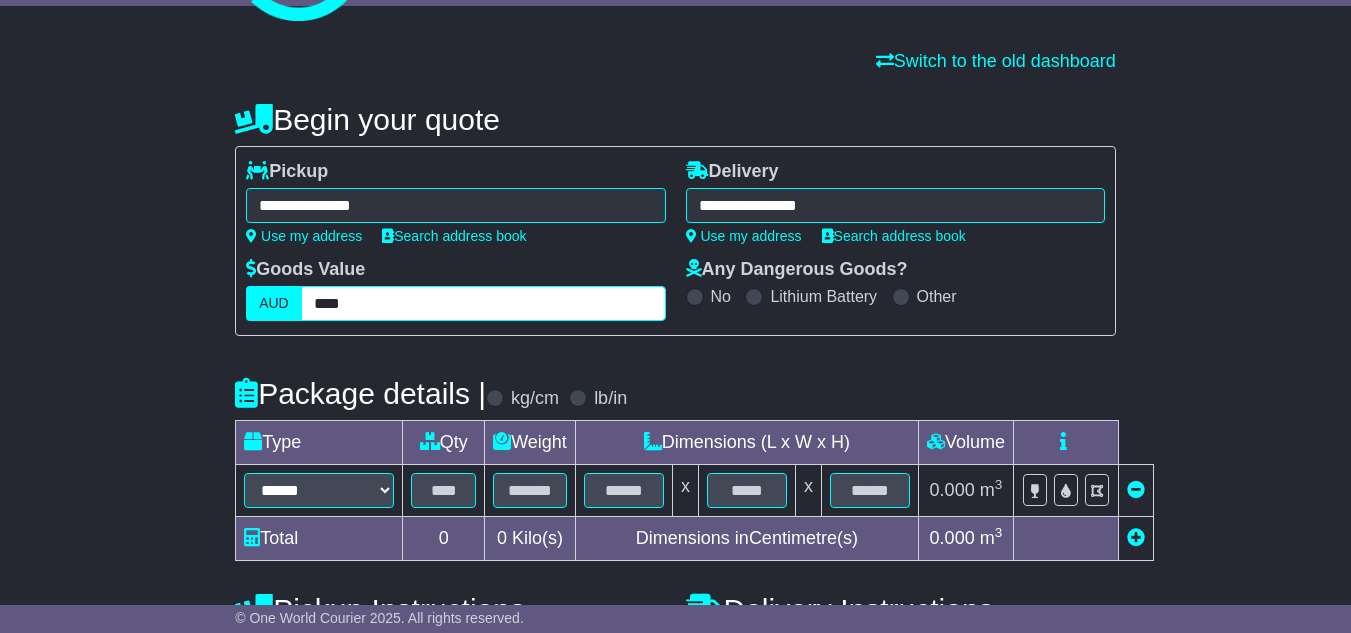 type on "****" 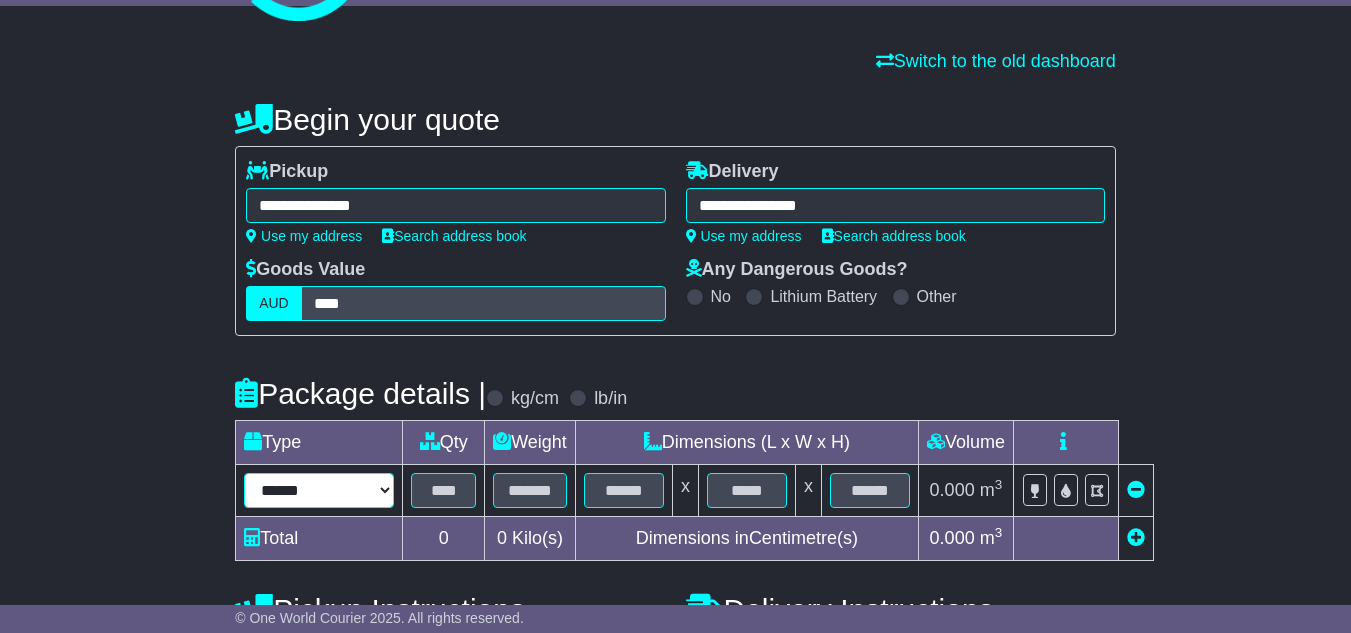 click on "****** ****** *** ******** ***** **** **** ****** *** *******" at bounding box center [319, 490] 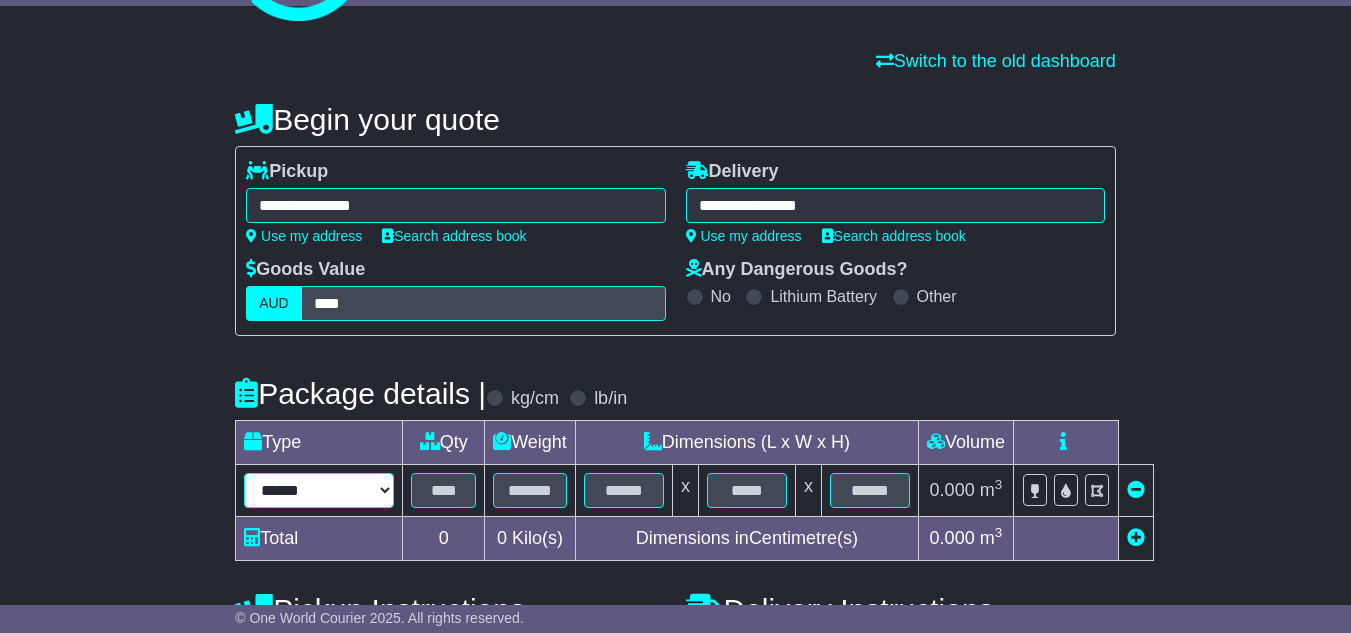 select on "***" 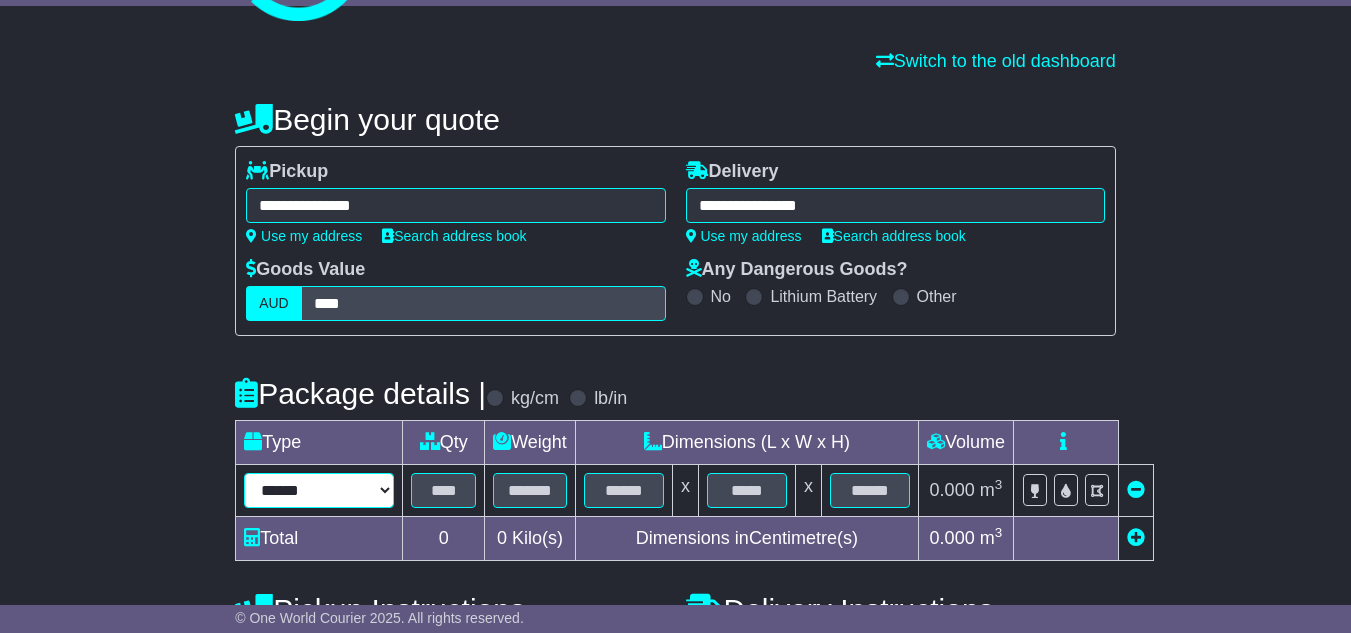 click on "****** ****** *** ******** ***** **** **** ****** *** *******" at bounding box center (319, 490) 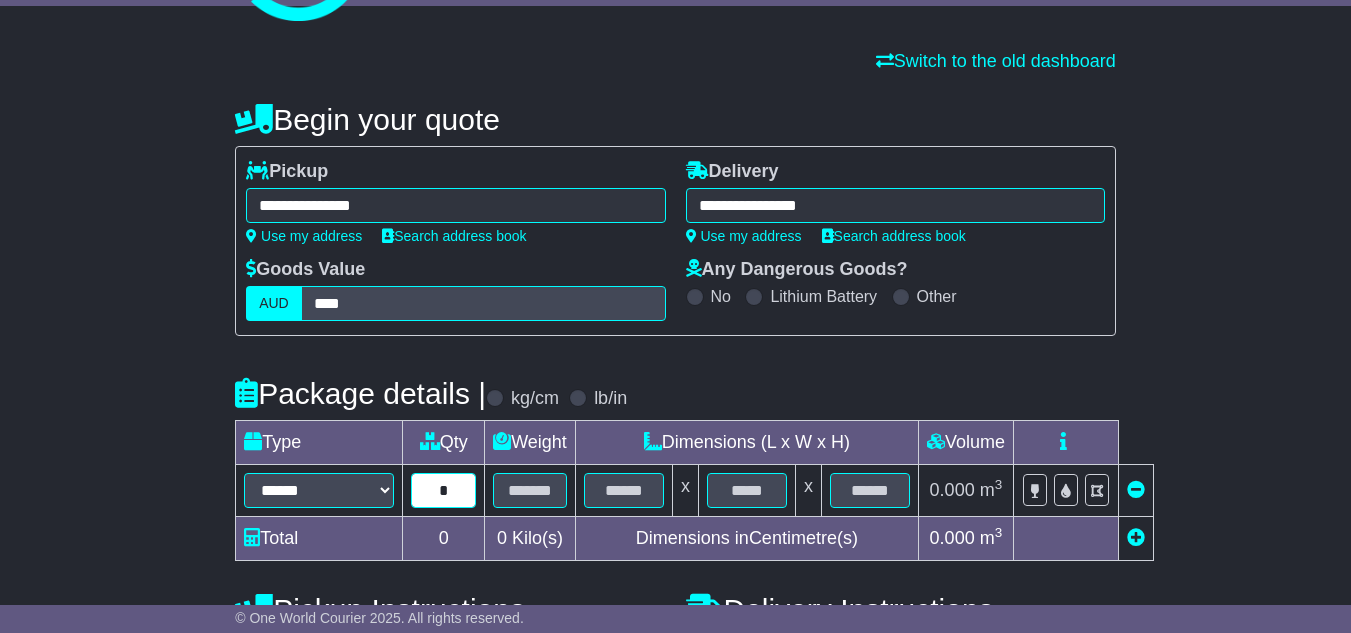 click on "*" at bounding box center [443, 490] 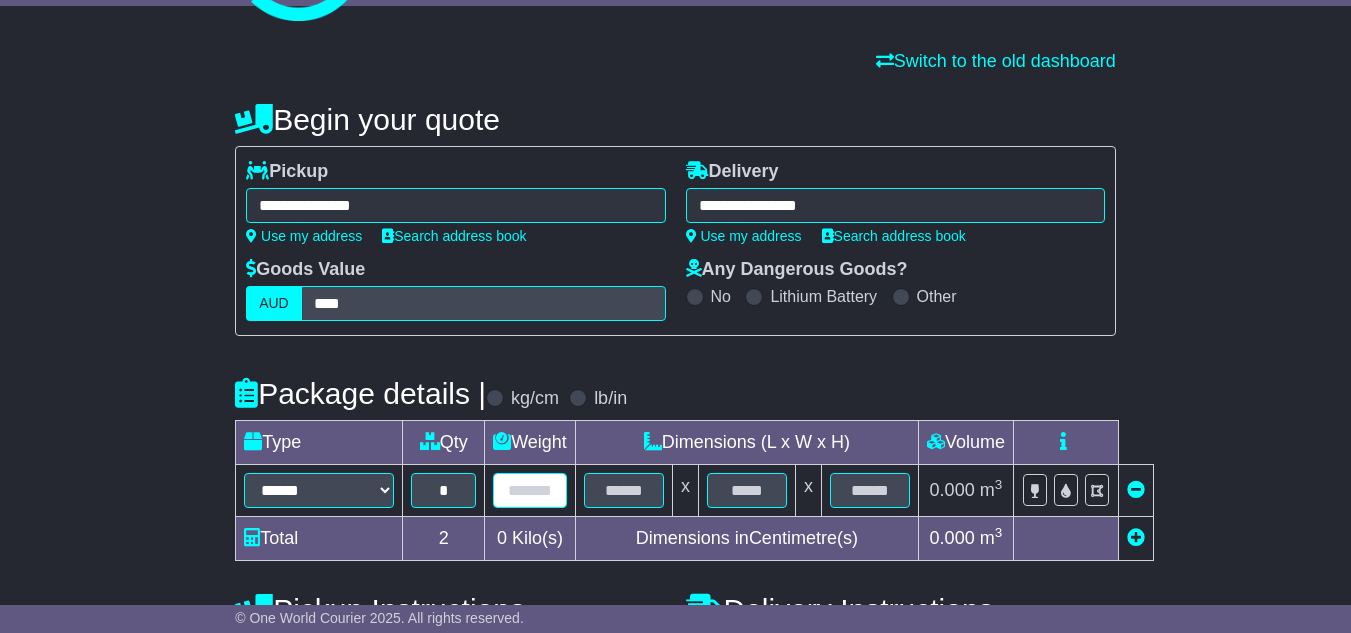 click at bounding box center (443, 490) 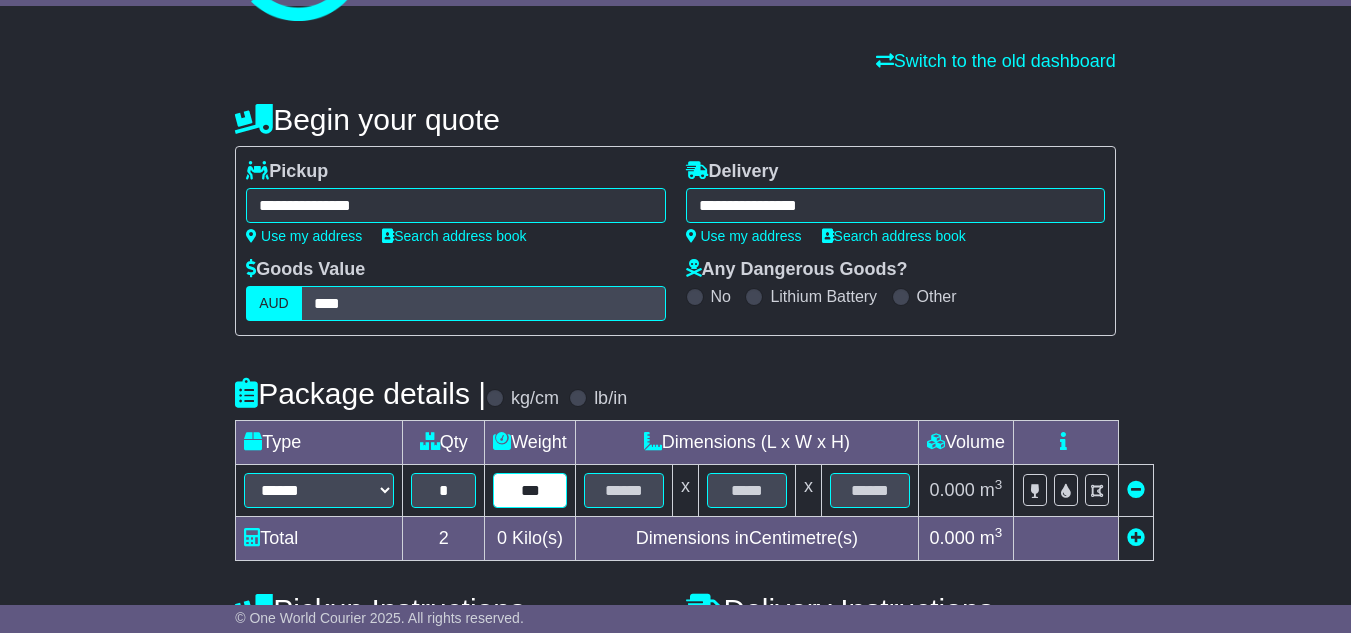 type on "***" 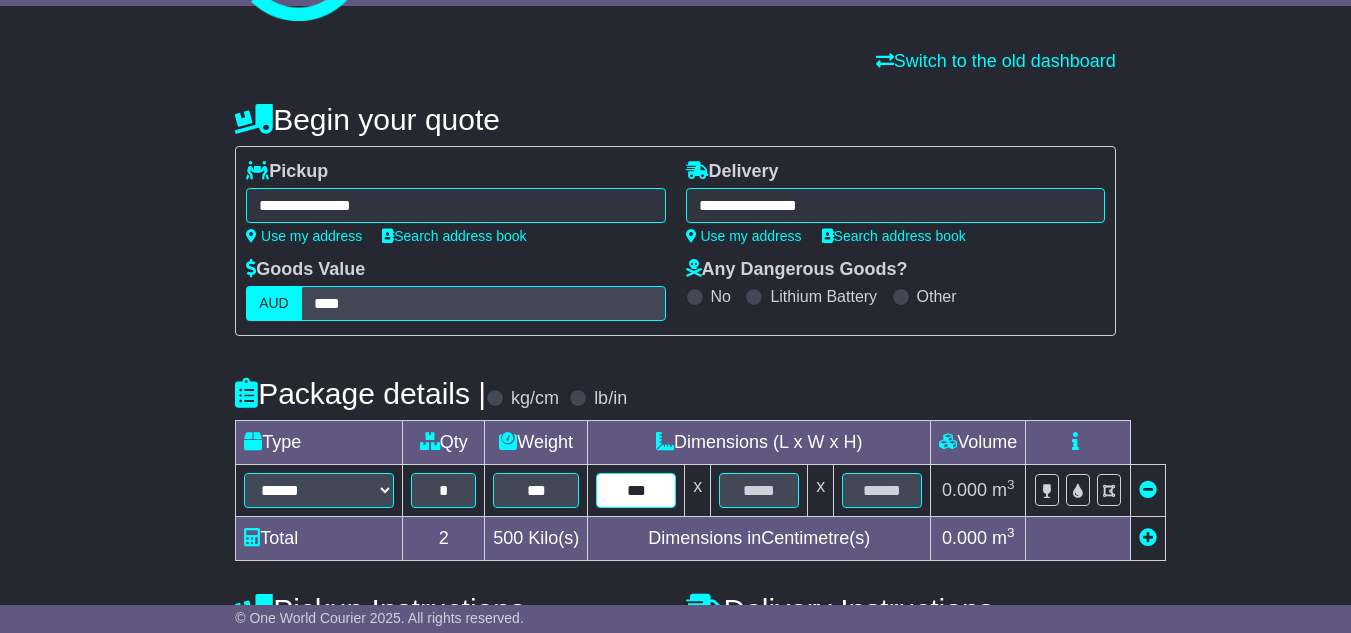 type on "***" 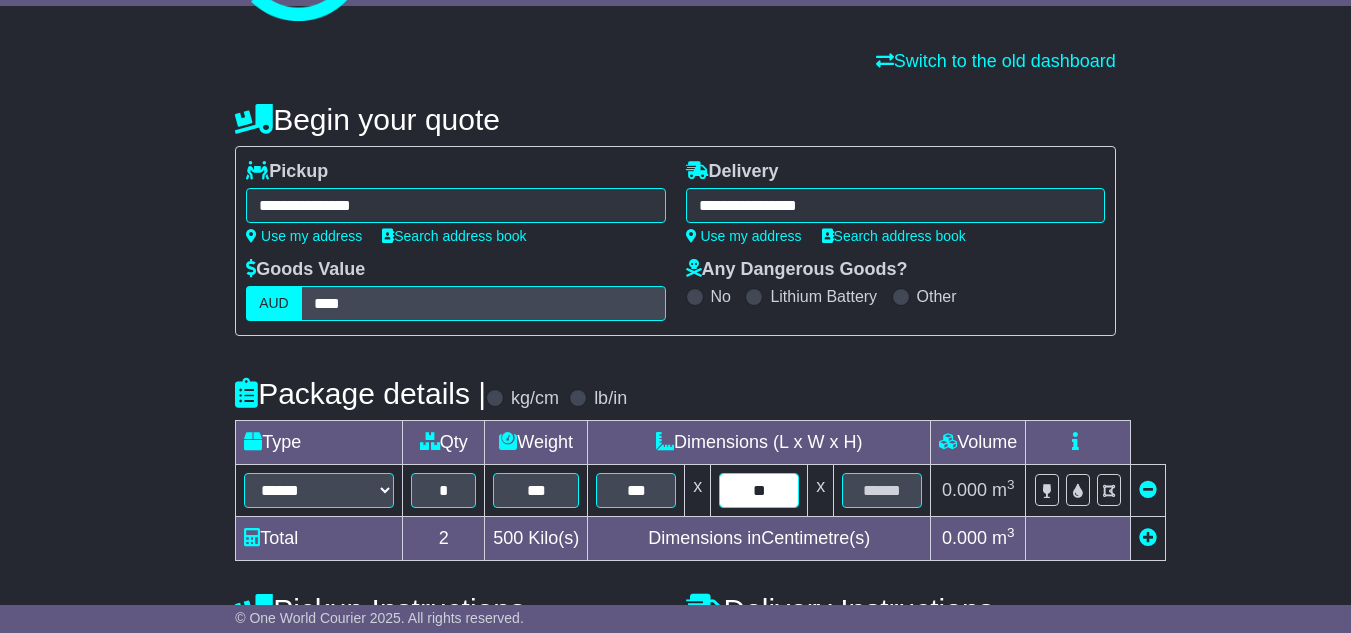 type on "**" 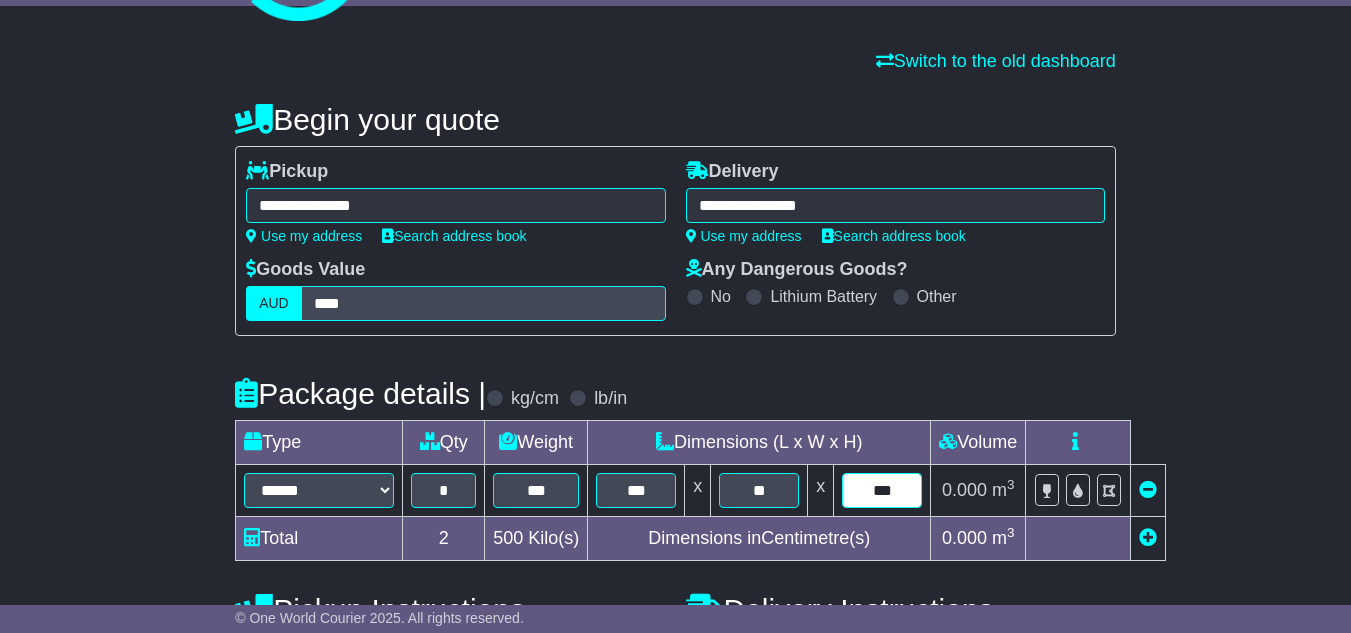 type on "***" 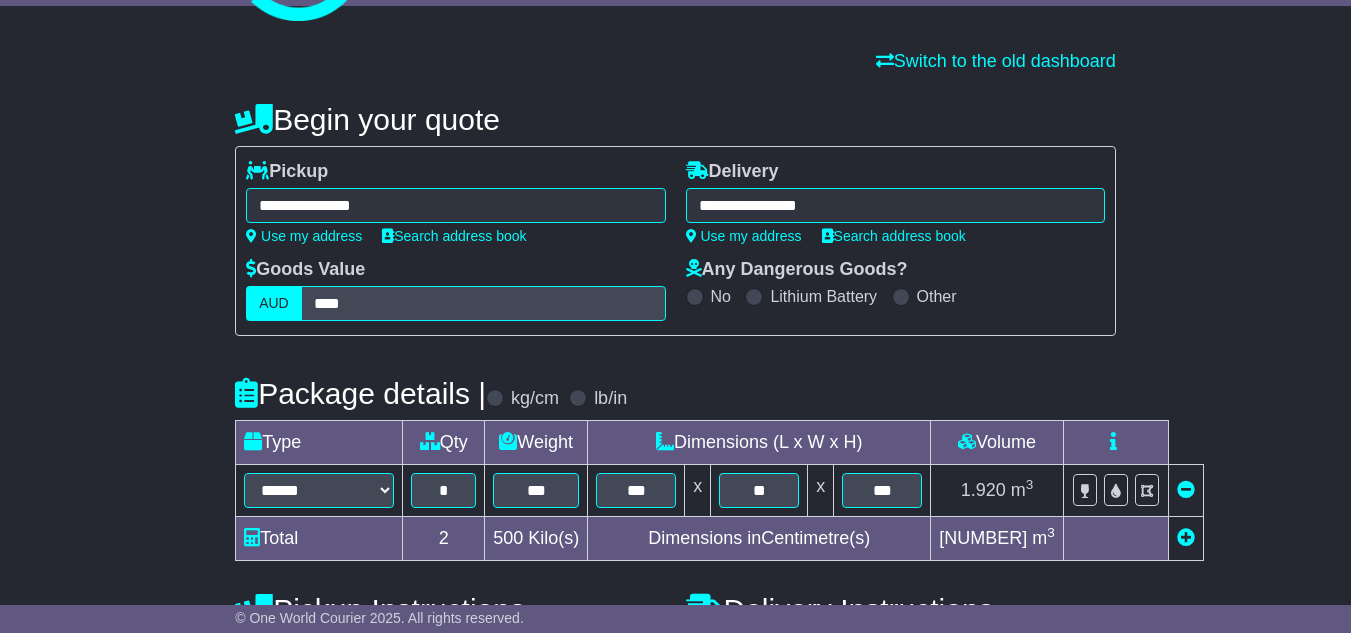 scroll, scrollTop: 851, scrollLeft: 0, axis: vertical 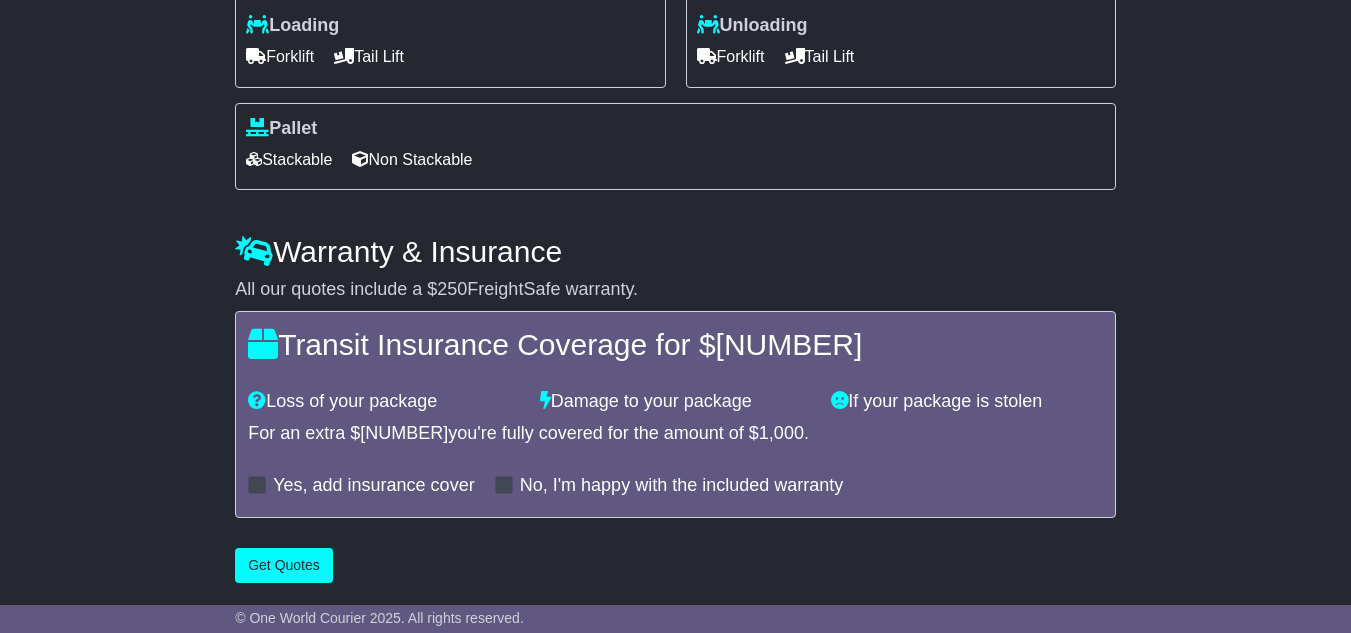 click on "Forklift" at bounding box center [280, 56] 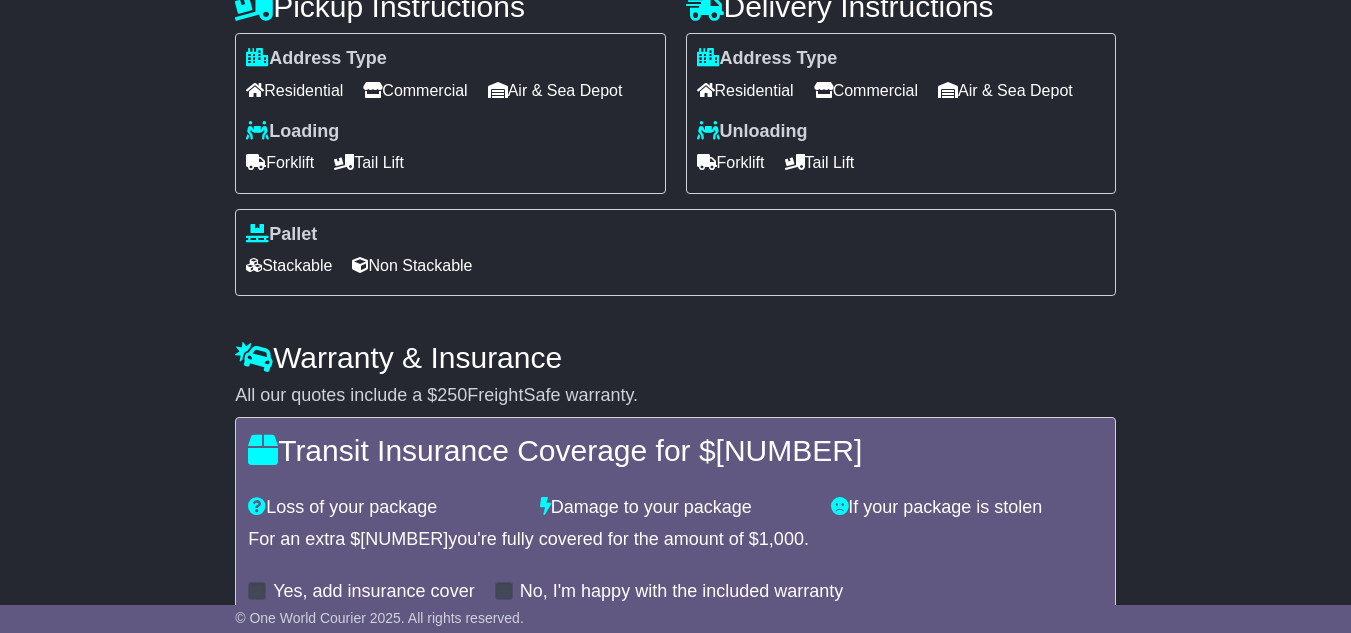 scroll, scrollTop: 744, scrollLeft: 0, axis: vertical 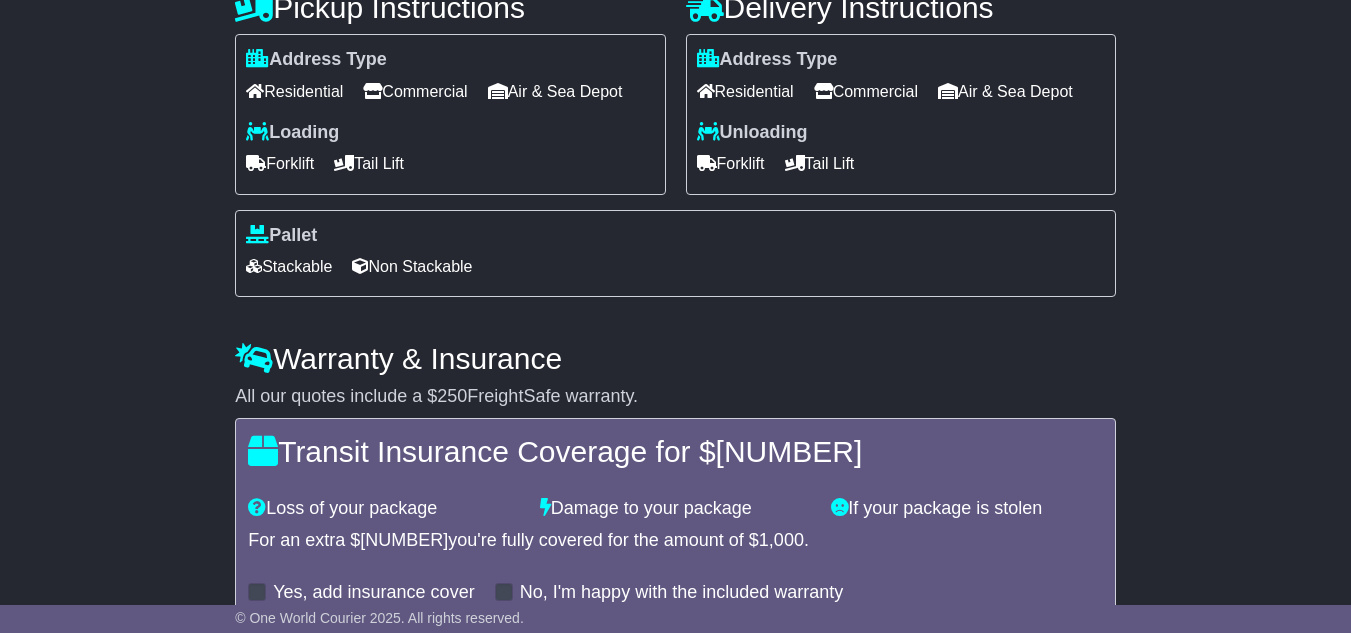 click at bounding box center (372, 91) 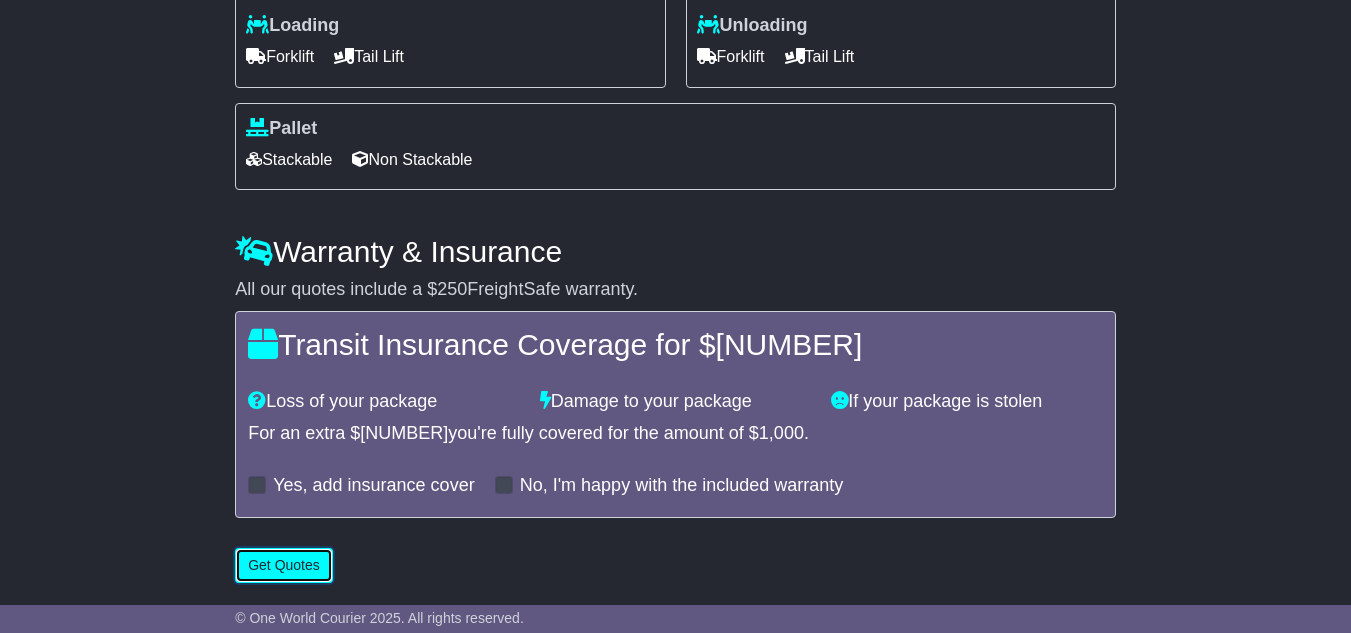click on "Get Quotes" at bounding box center (284, 565) 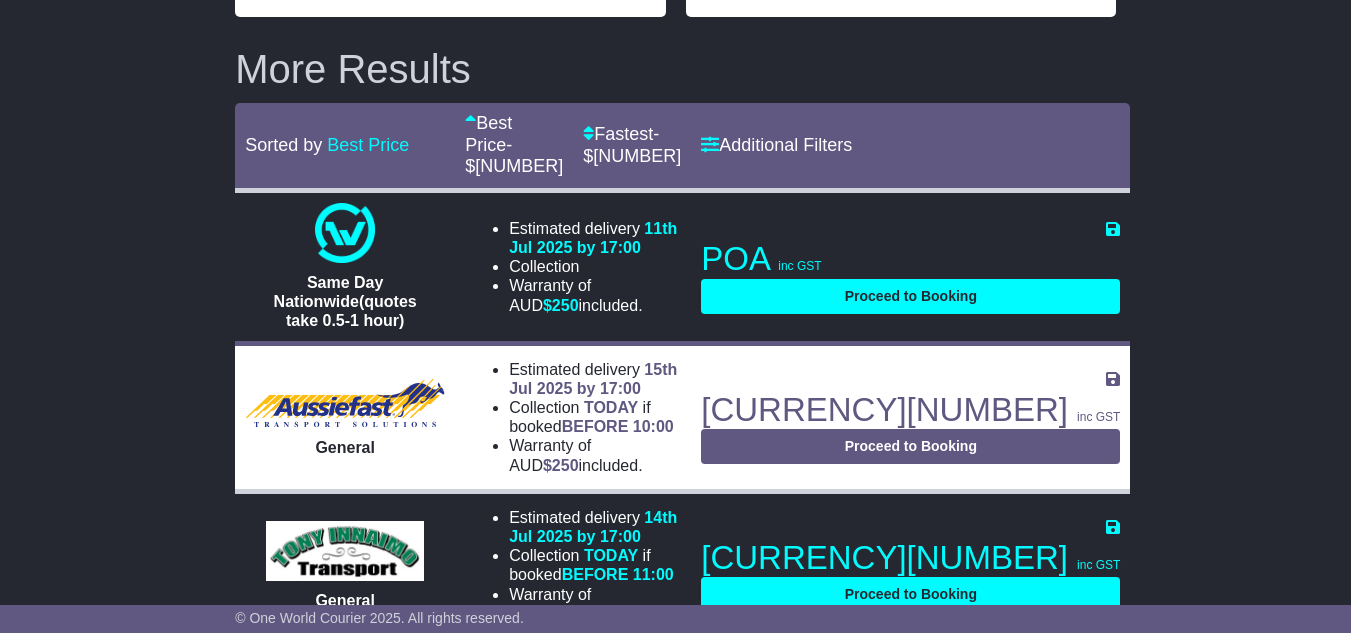 scroll, scrollTop: 0, scrollLeft: 0, axis: both 